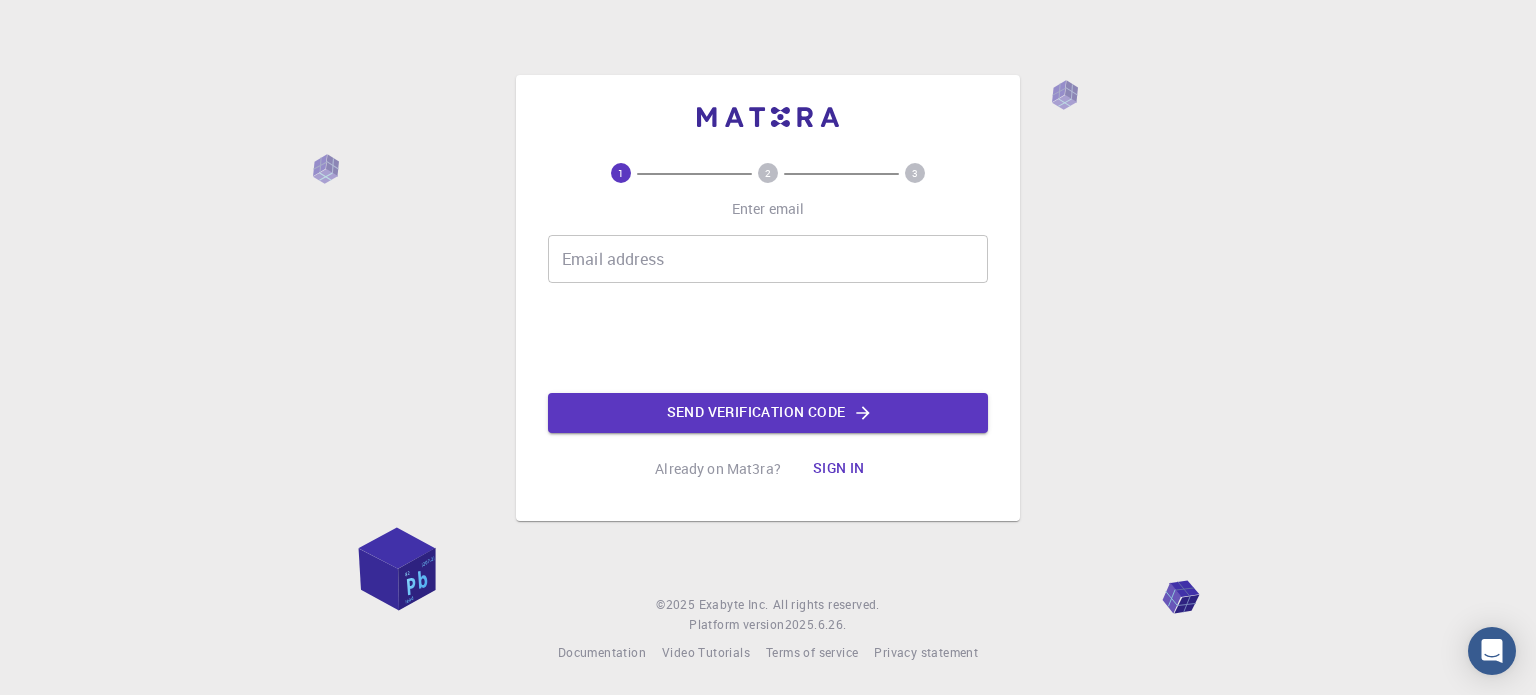 scroll, scrollTop: 0, scrollLeft: 0, axis: both 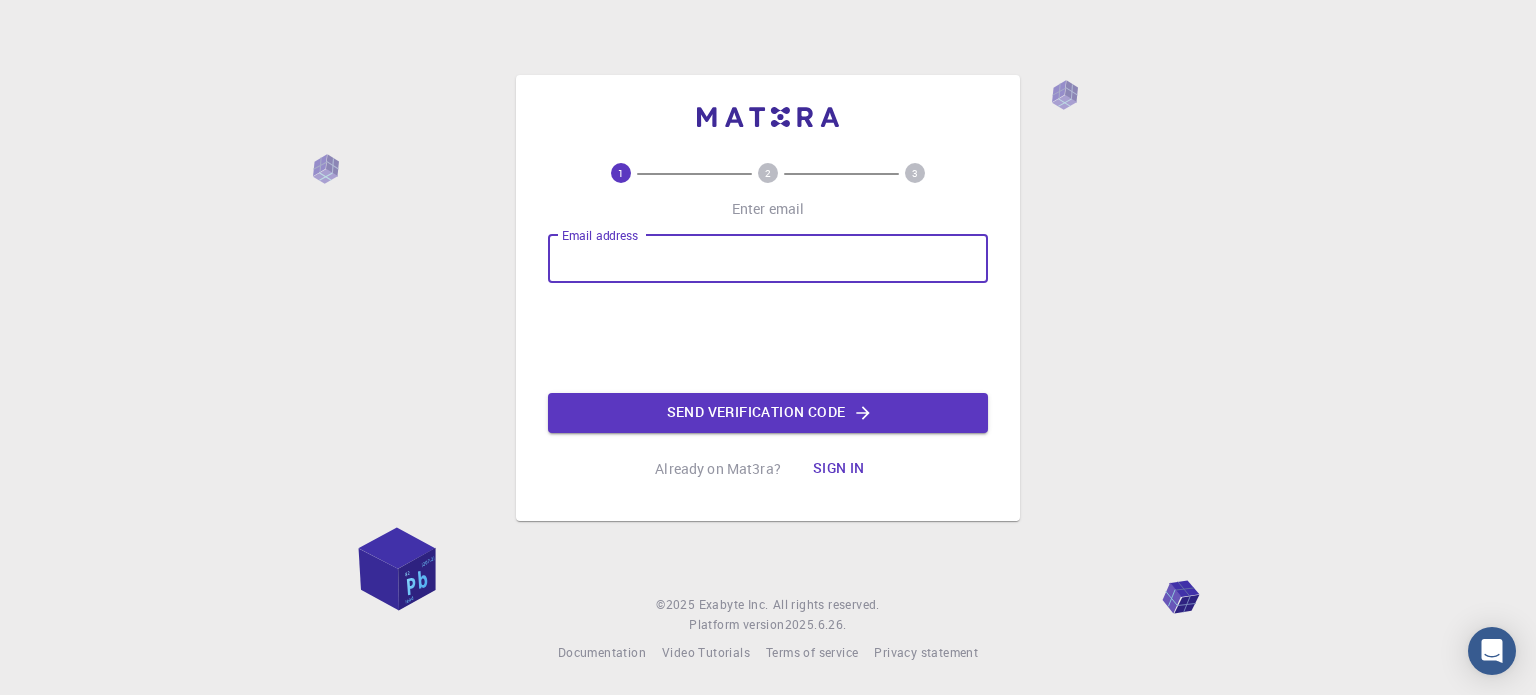type on "[EMAIL]" 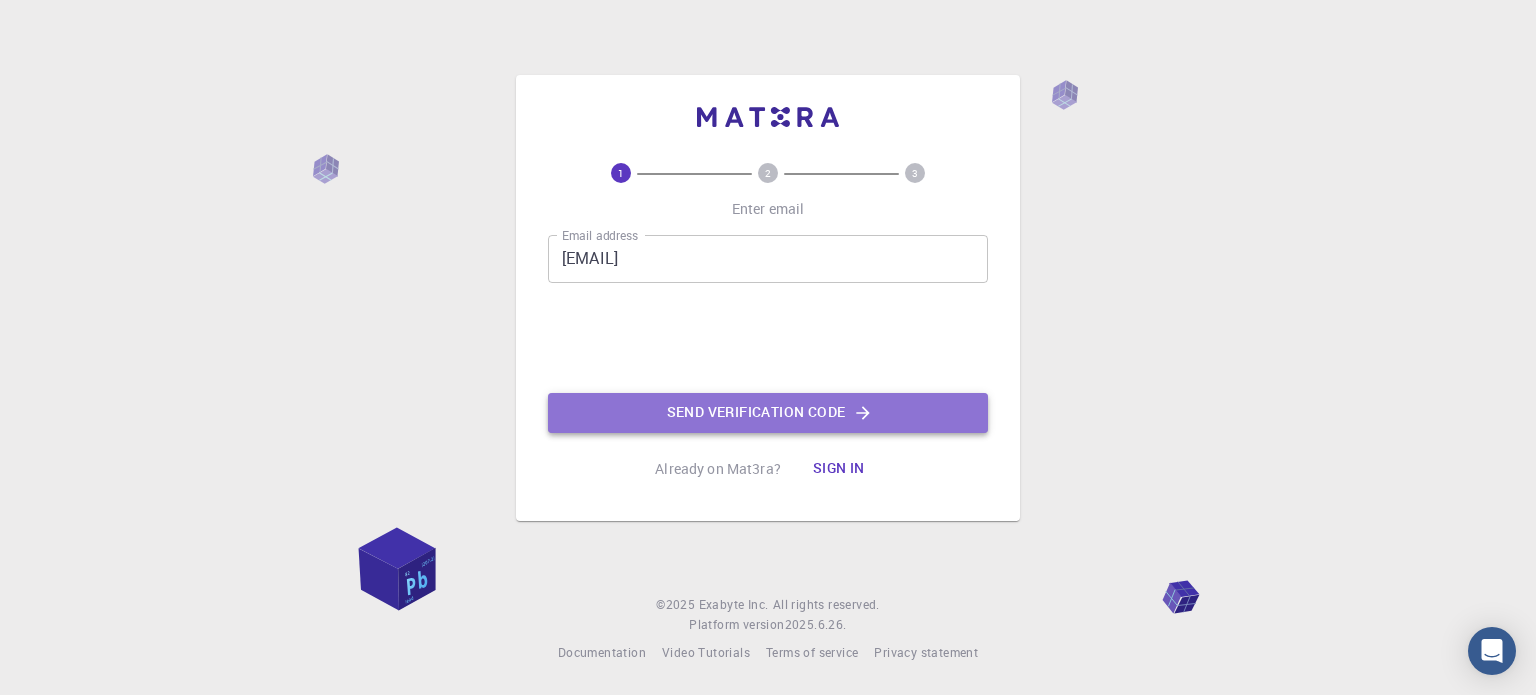 click on "Send verification code" 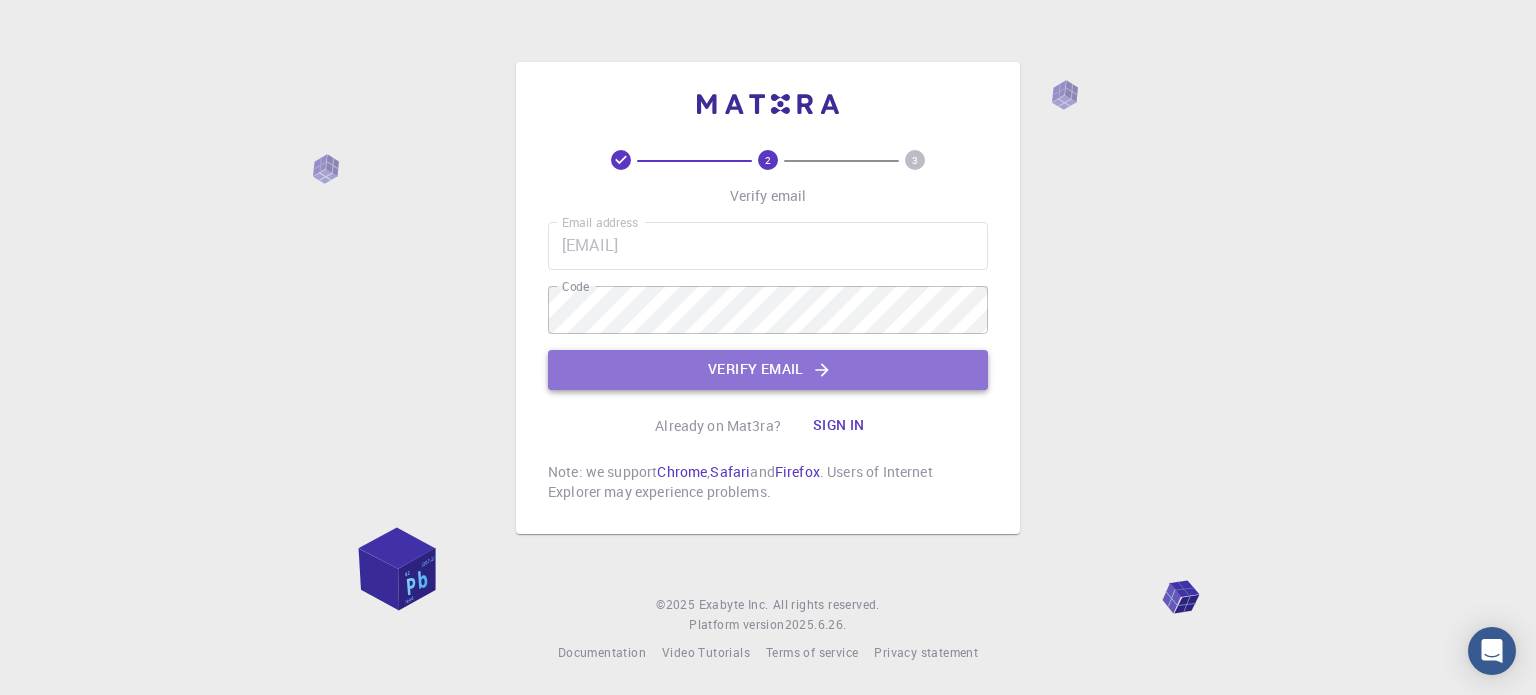 click on "Verify email" 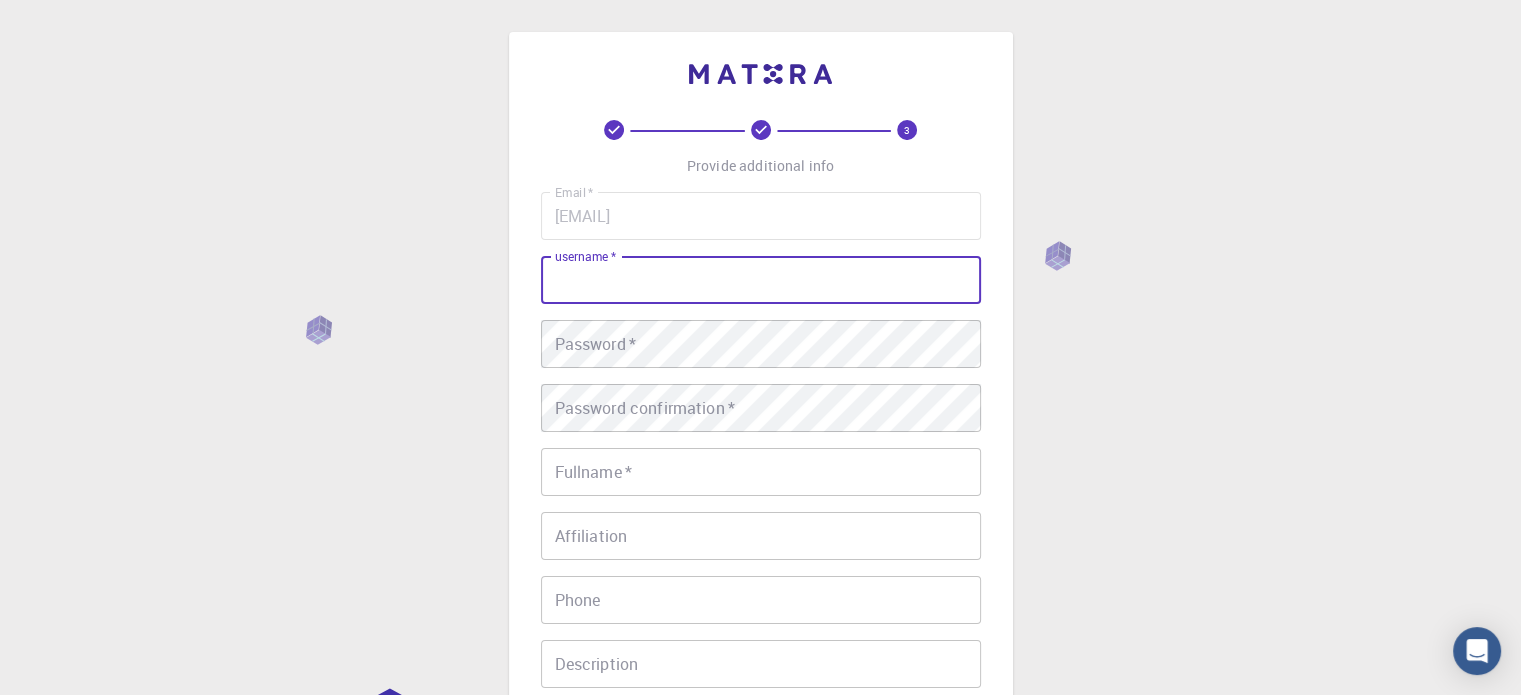 click on "username   *" at bounding box center (761, 280) 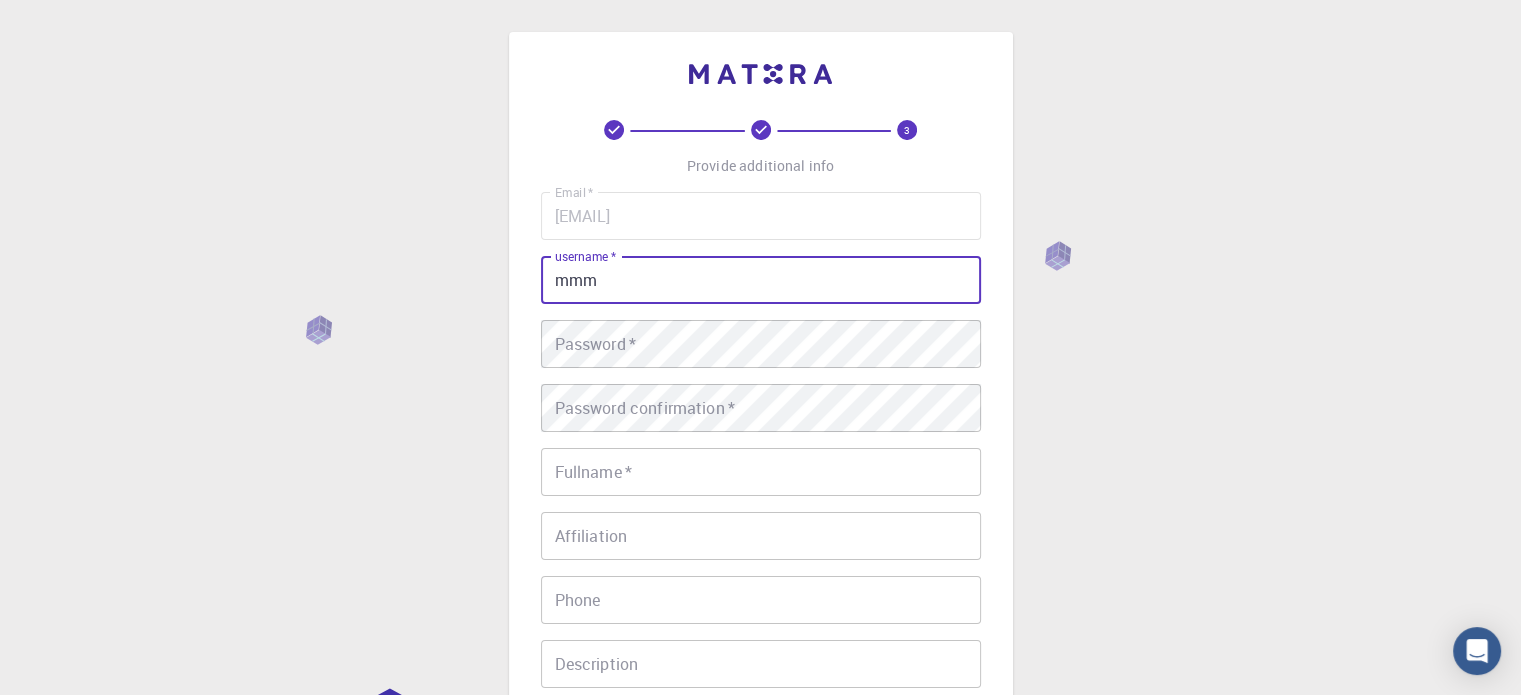 type on "mmm" 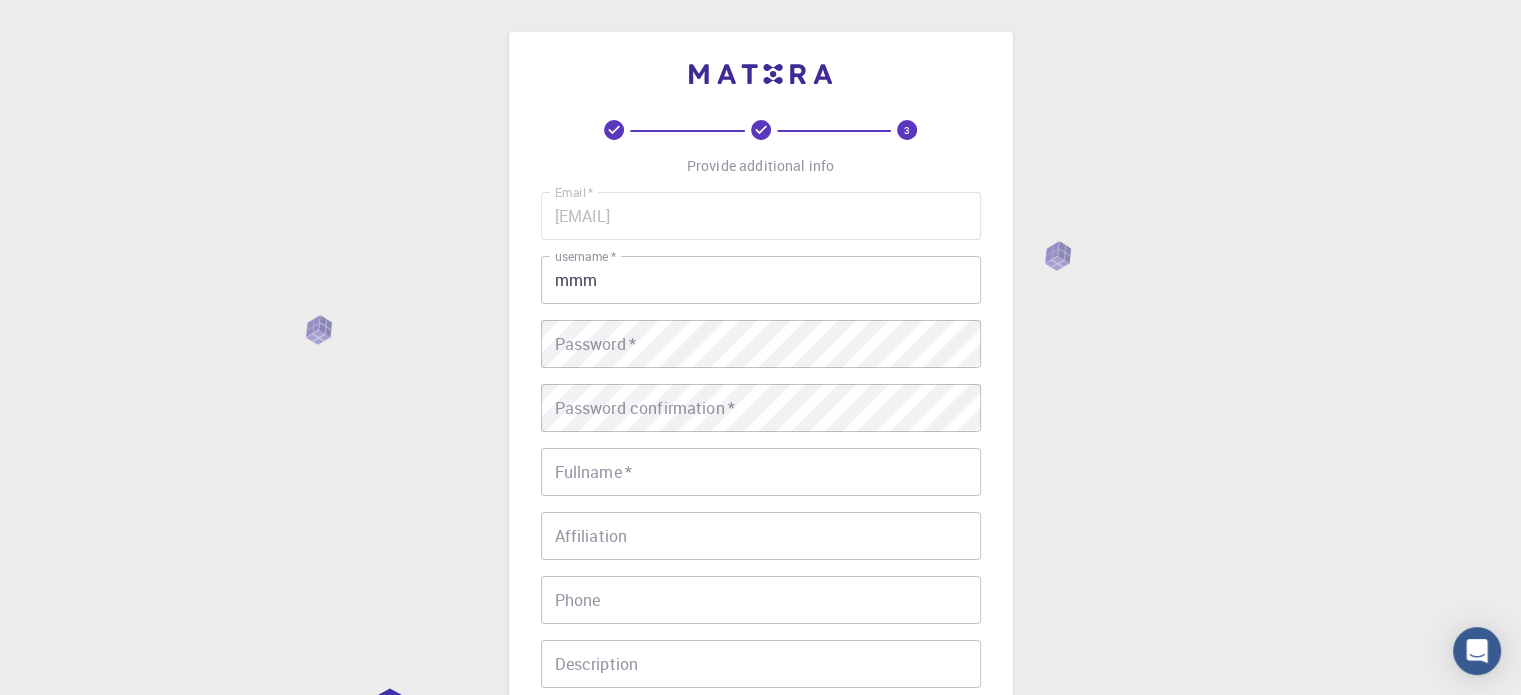 click on "Email   * marjanbarwary@gmail.com Email   * username   * mmm username   * Password   * Password   * Password confirmation   * Password confirmation   * Fullname   * Fullname   * Affiliation Affiliation Phone Phone Description Description I accept the  Terms of Service / Privacy Policy  *" at bounding box center (761, 467) 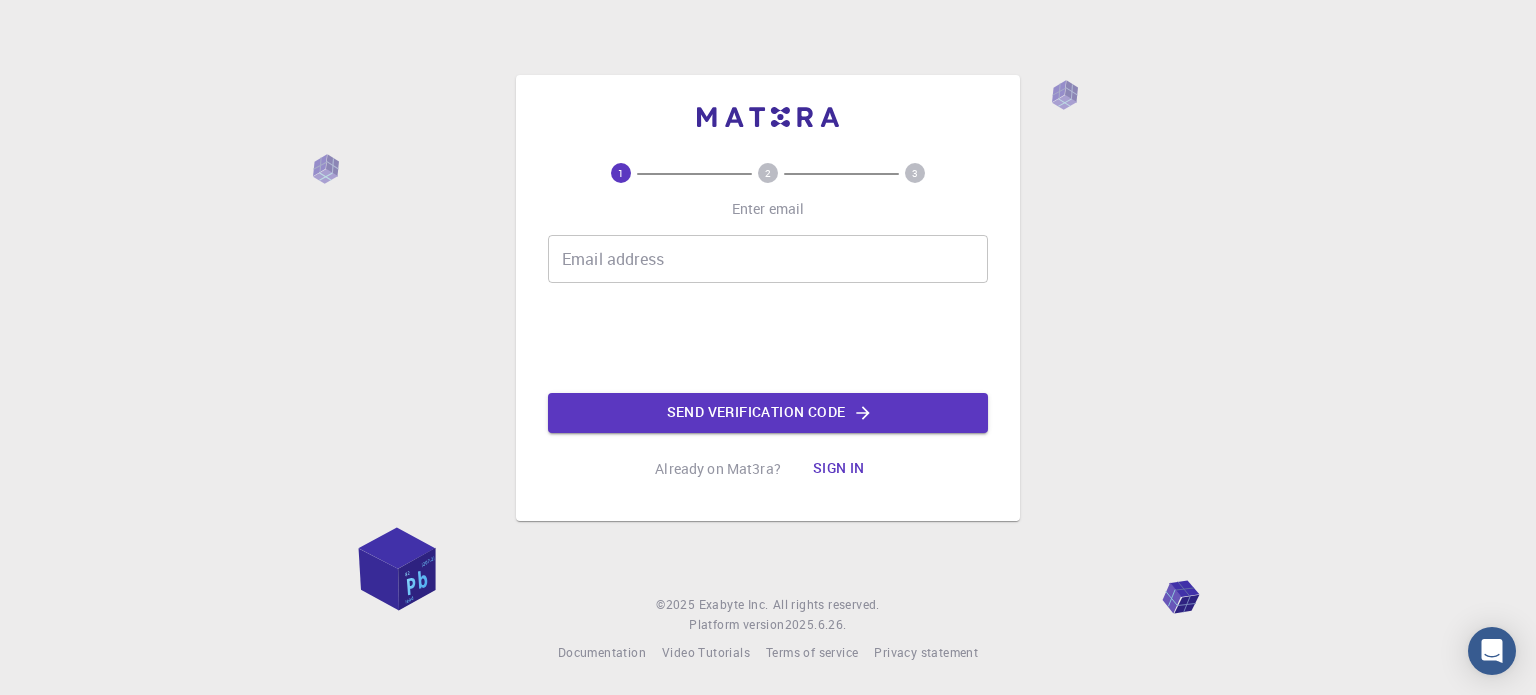 scroll, scrollTop: 0, scrollLeft: 0, axis: both 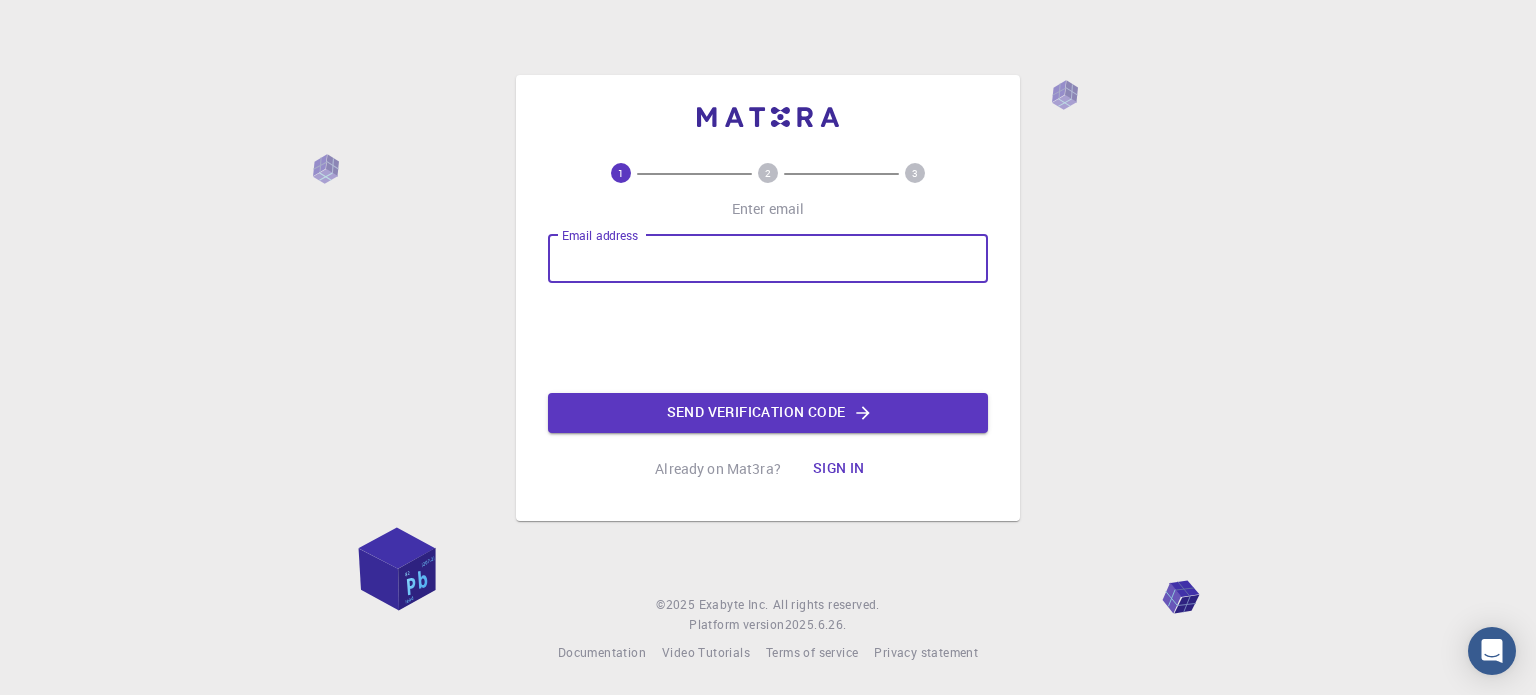 click on "Email address" at bounding box center [768, 259] 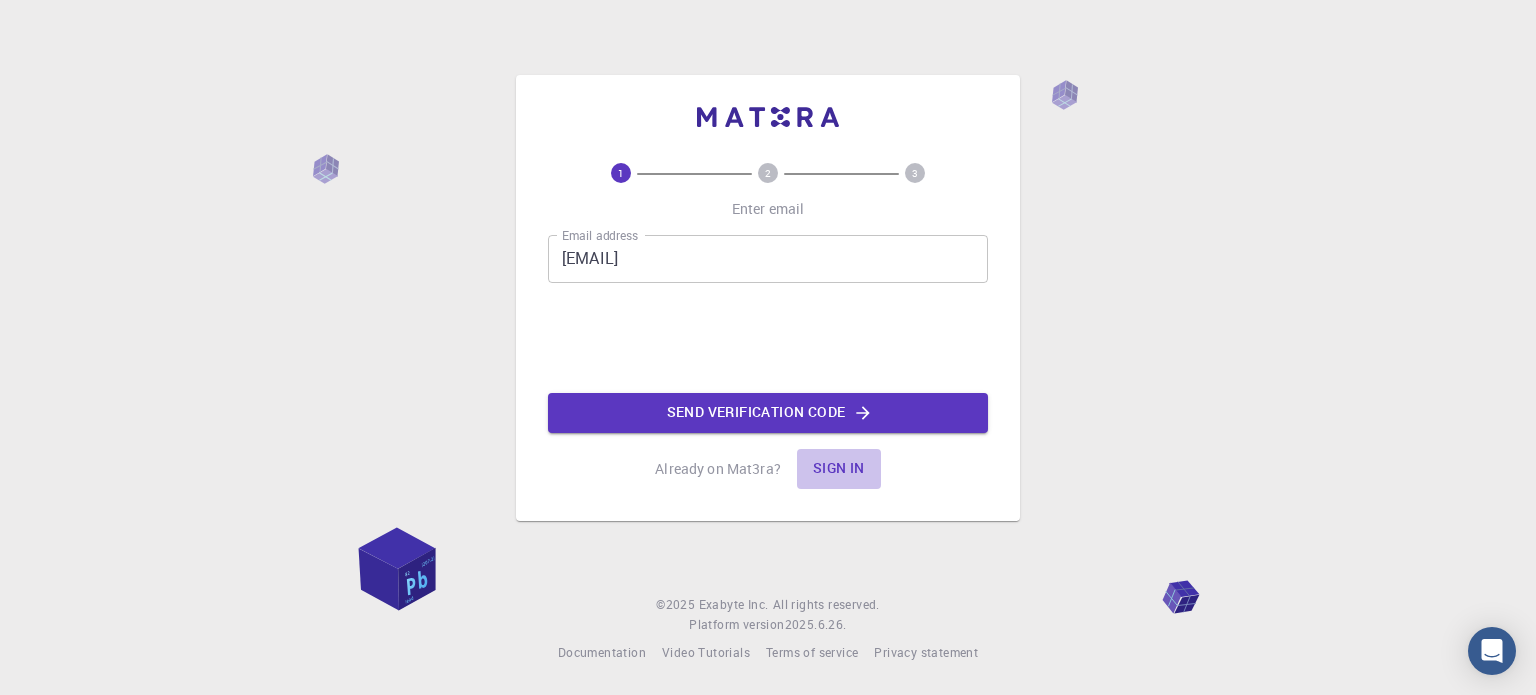 click on "Sign in" at bounding box center [839, 469] 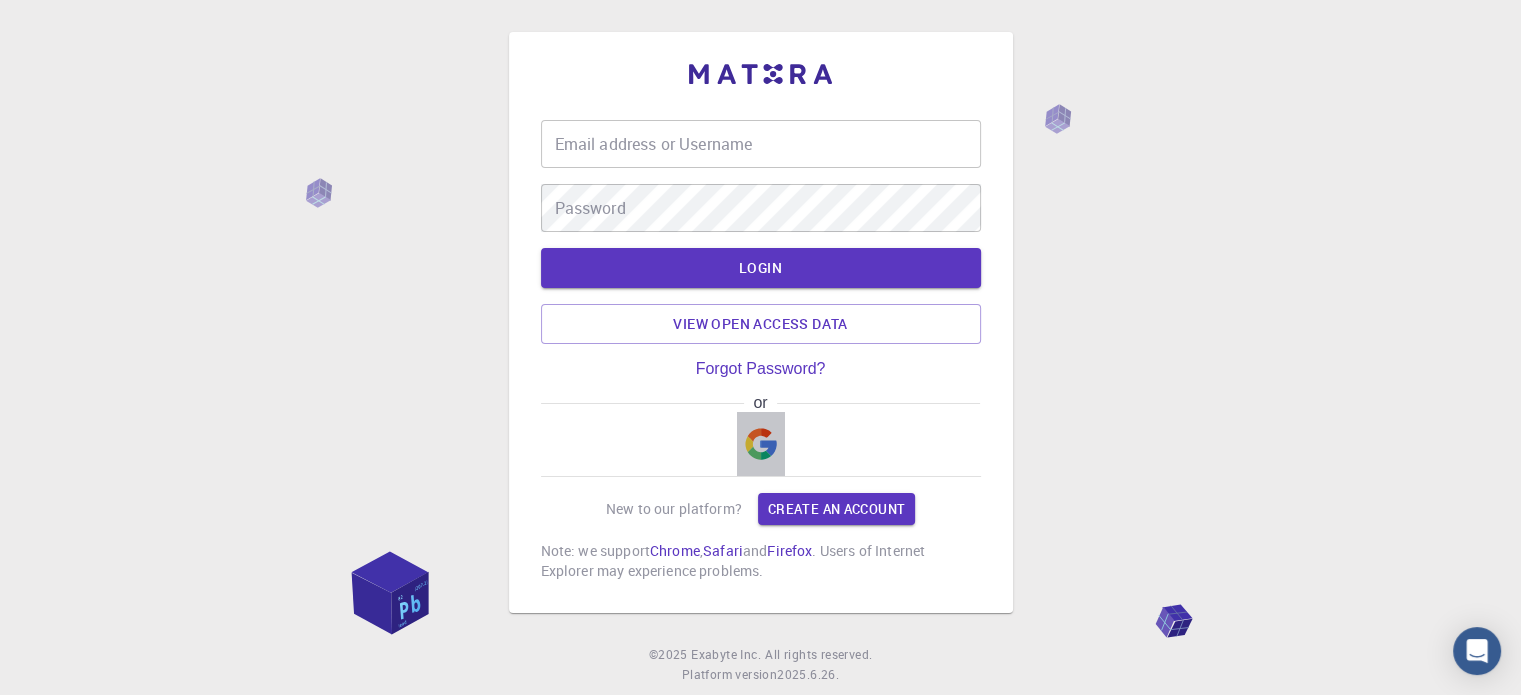 click at bounding box center (761, 444) 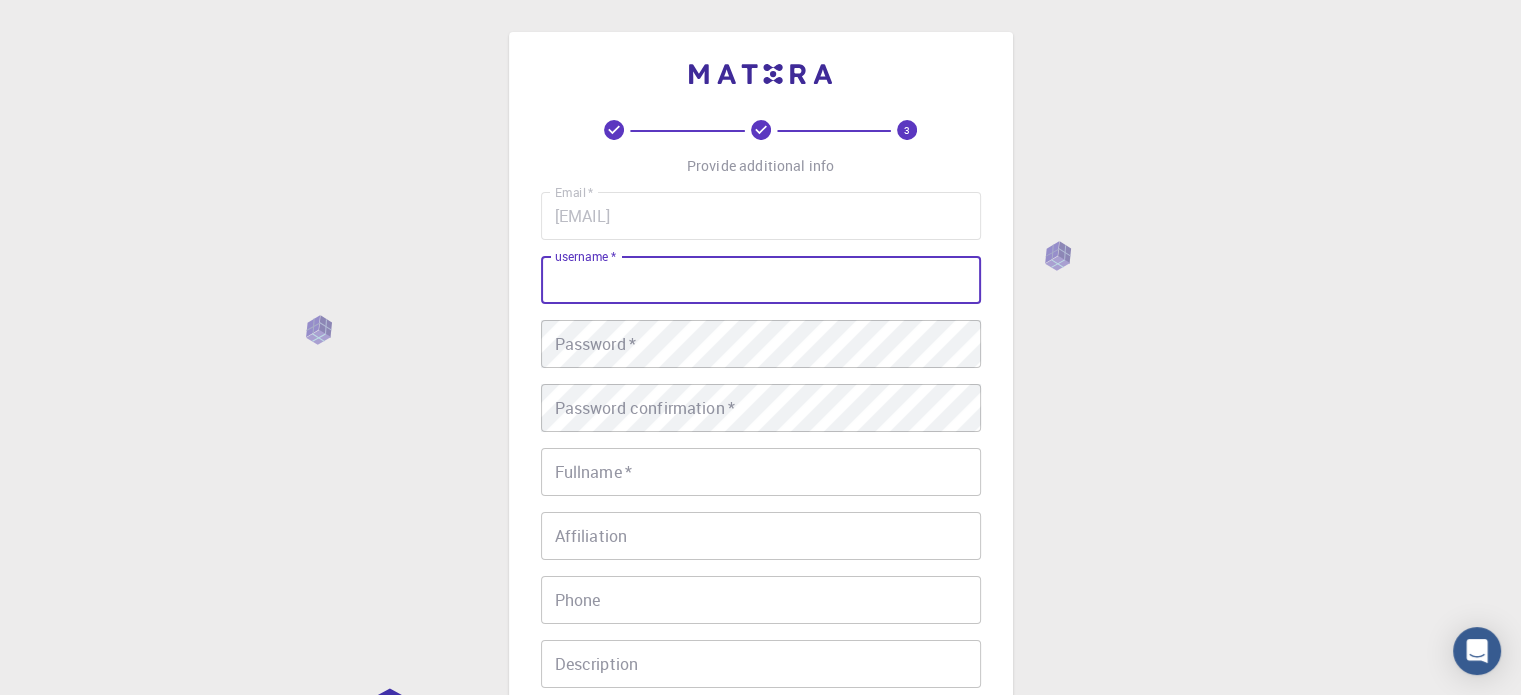 click on "username   *" at bounding box center (761, 280) 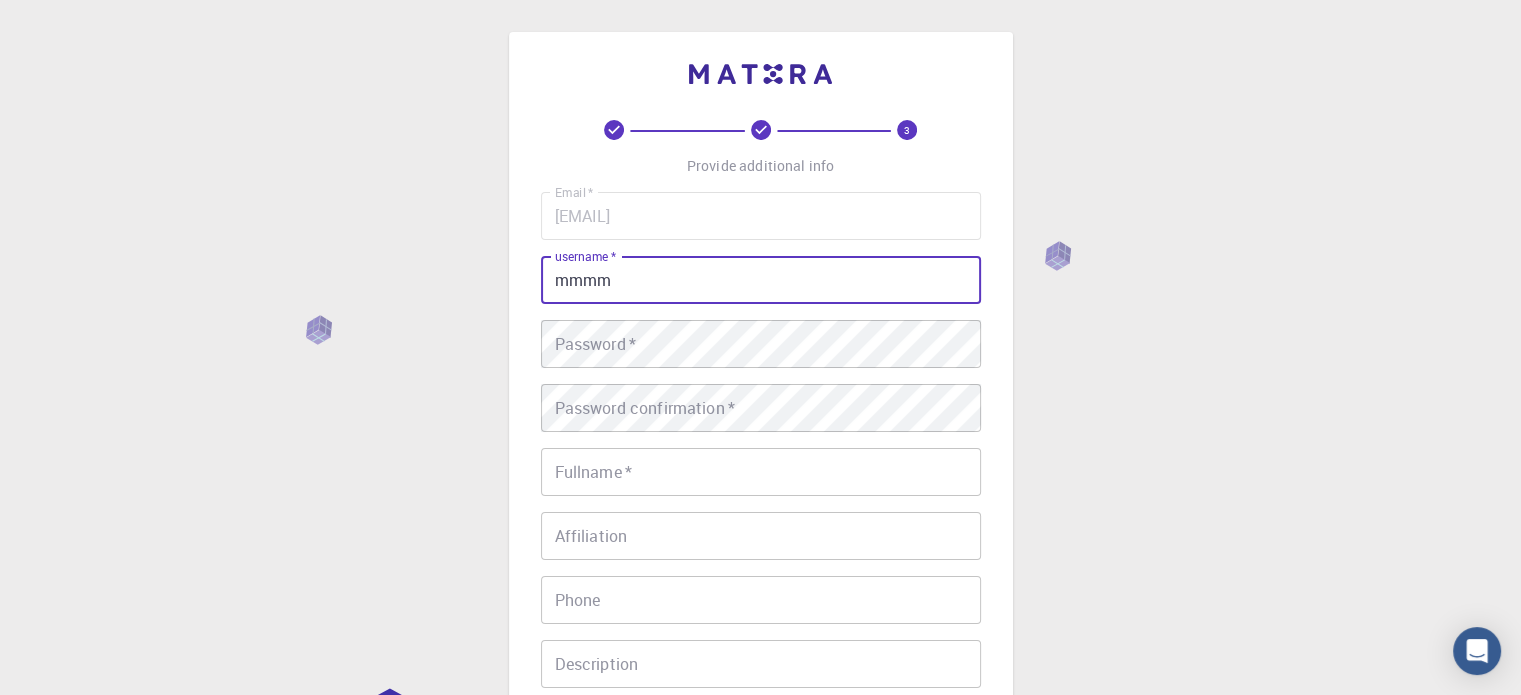 type on "mmmm" 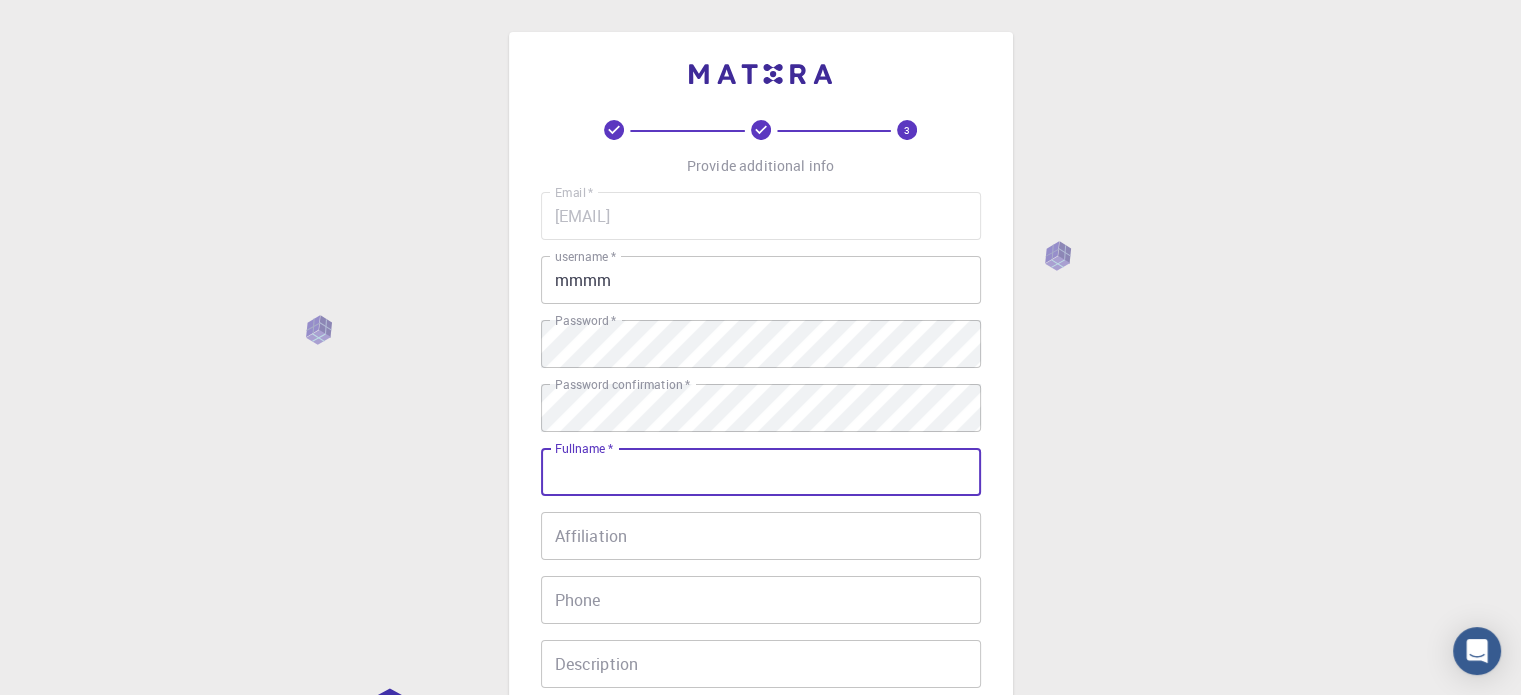 click on "Fullname   *" at bounding box center (761, 472) 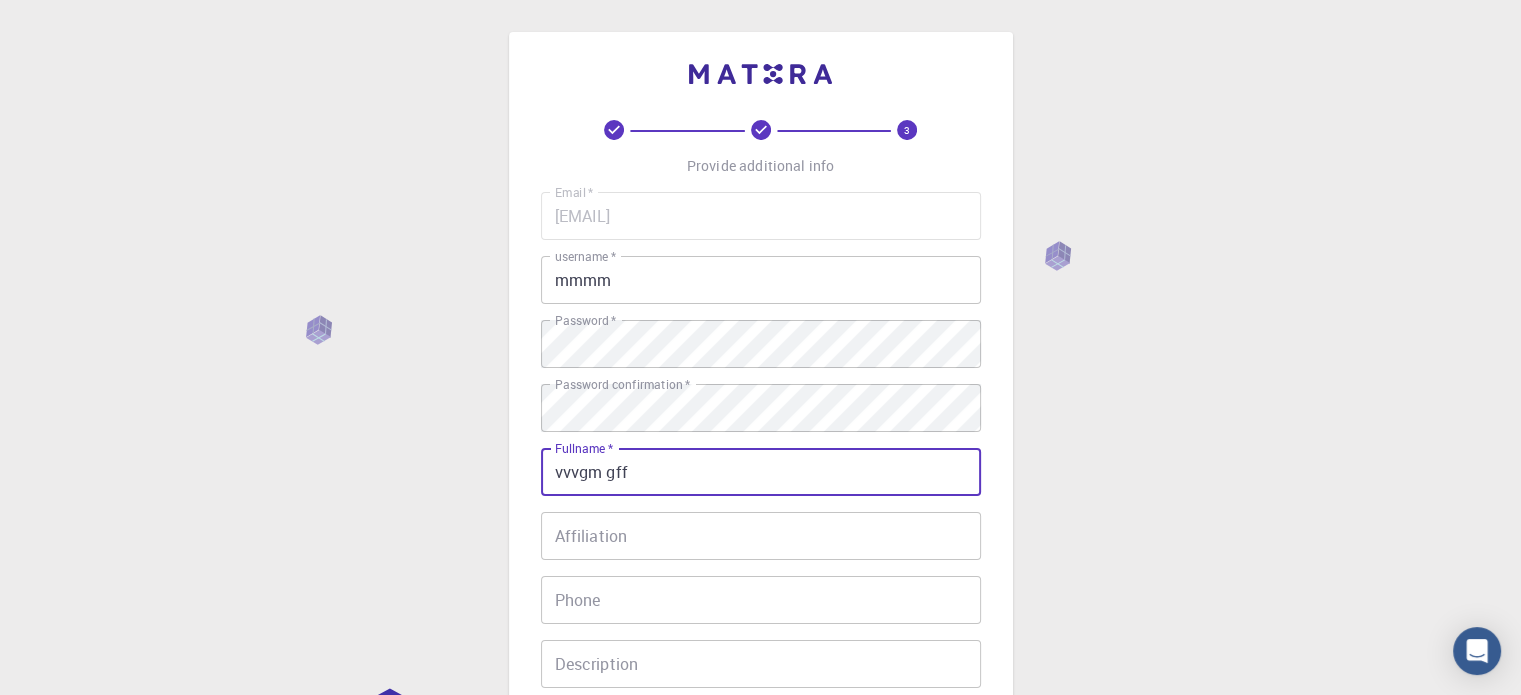 scroll, scrollTop: 322, scrollLeft: 0, axis: vertical 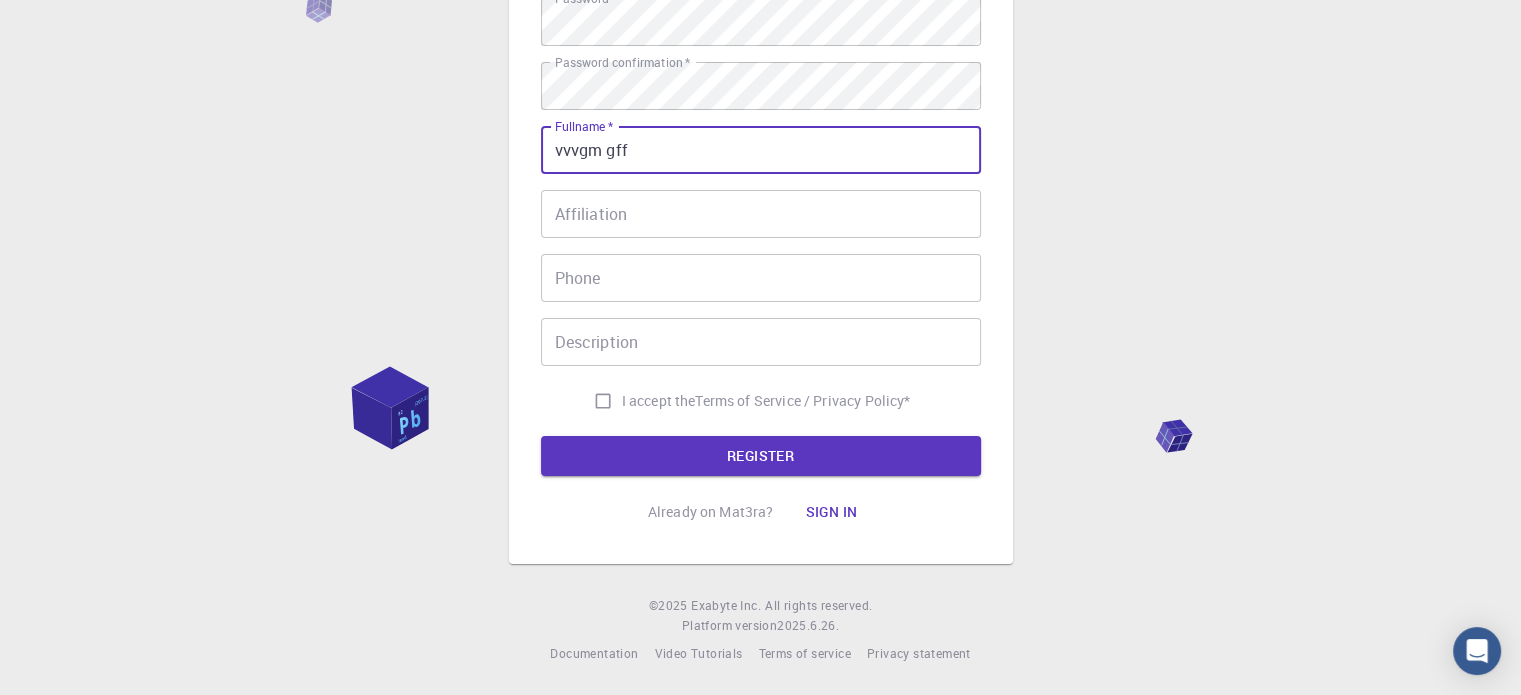 type on "vvvgm gff" 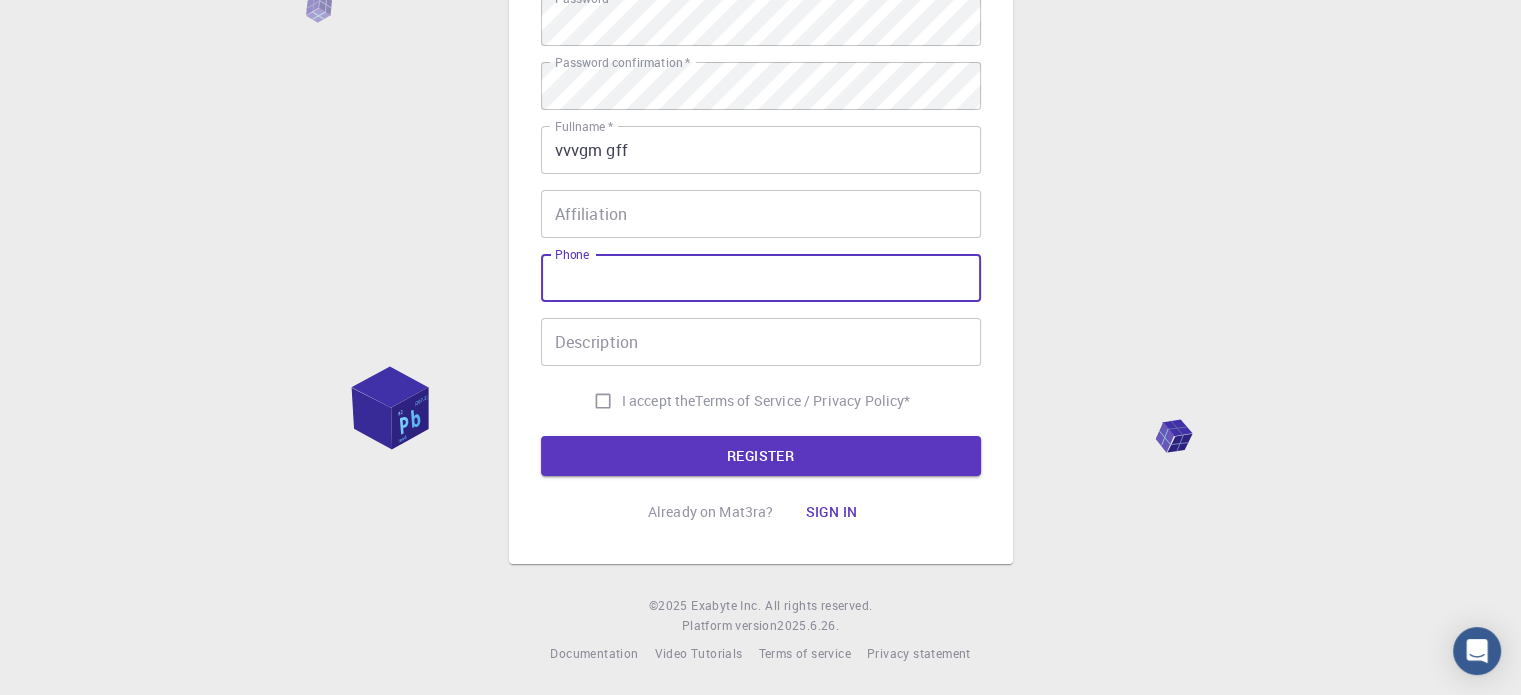 click on "Phone" at bounding box center [761, 278] 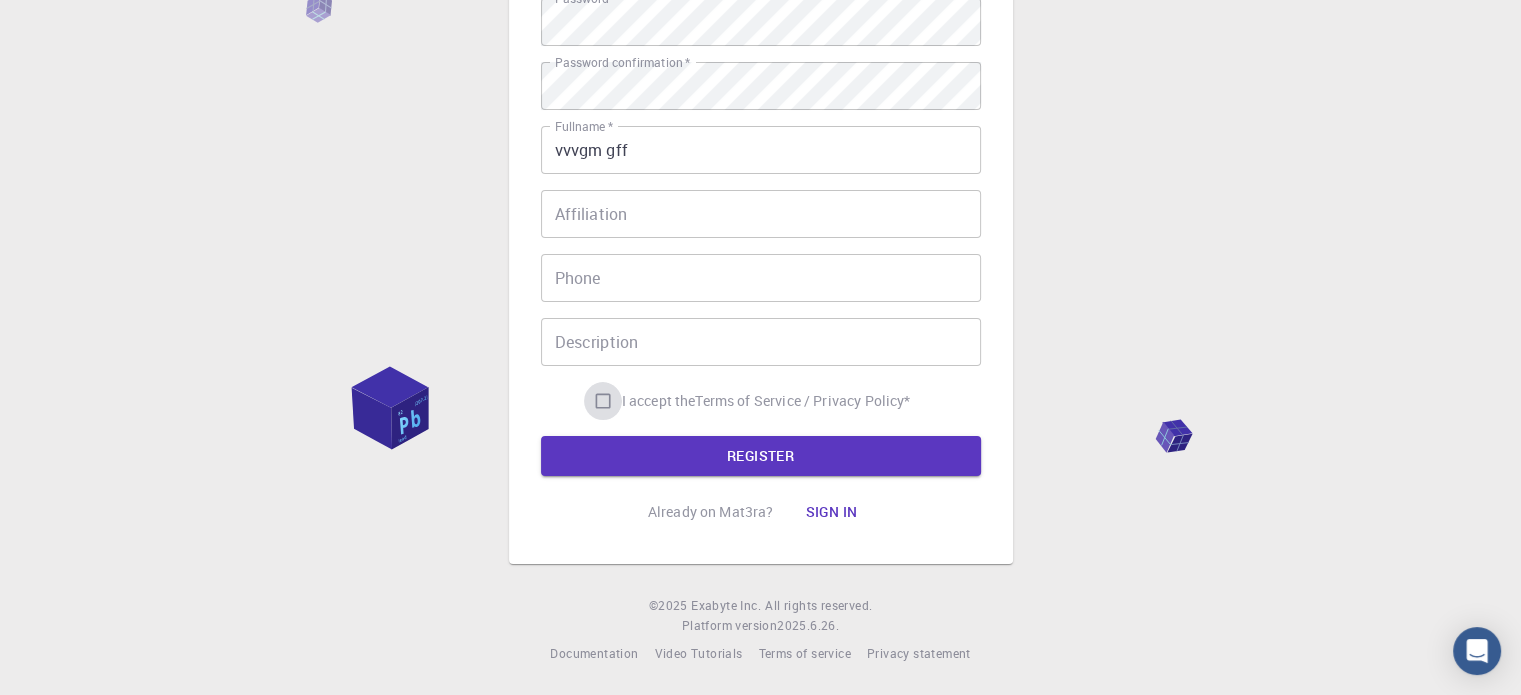 click on "I accept the  Terms of Service / Privacy Policy  *" at bounding box center (603, 401) 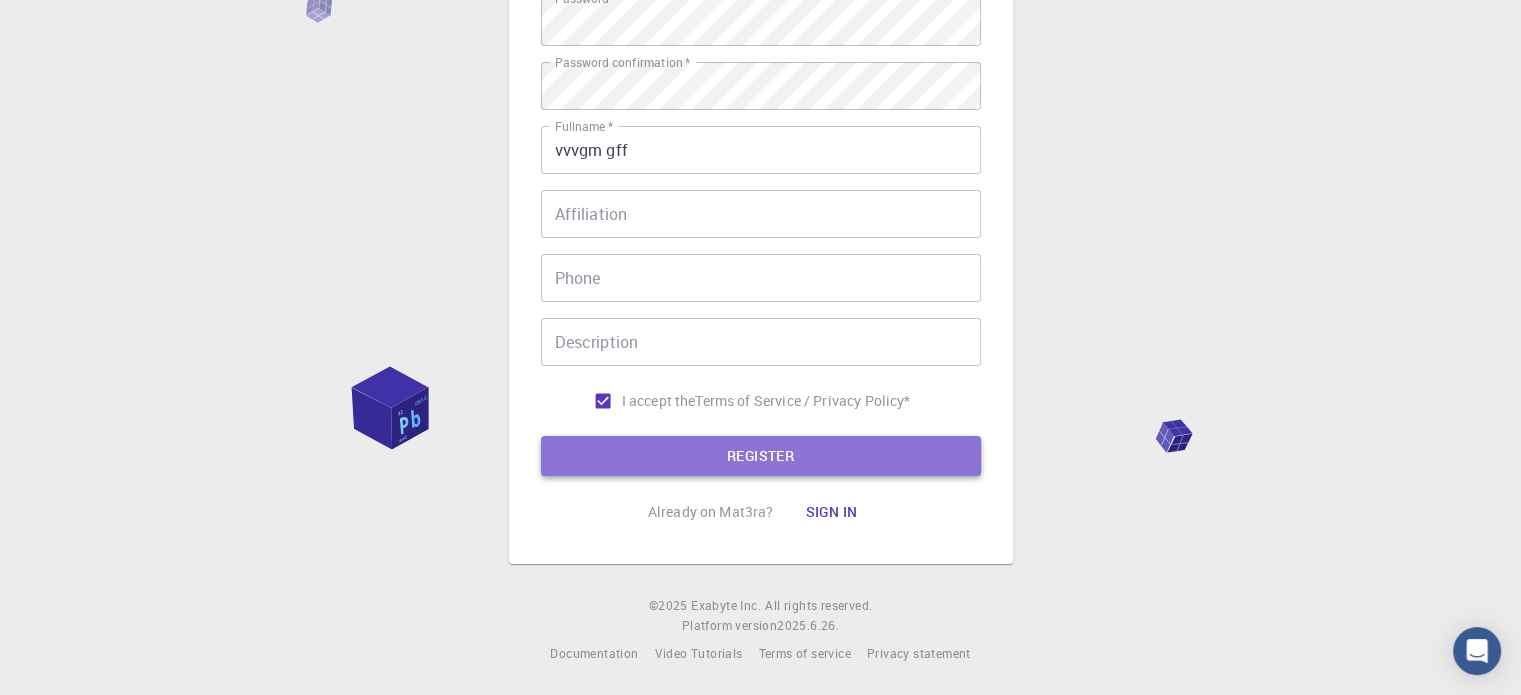click on "REGISTER" at bounding box center [761, 456] 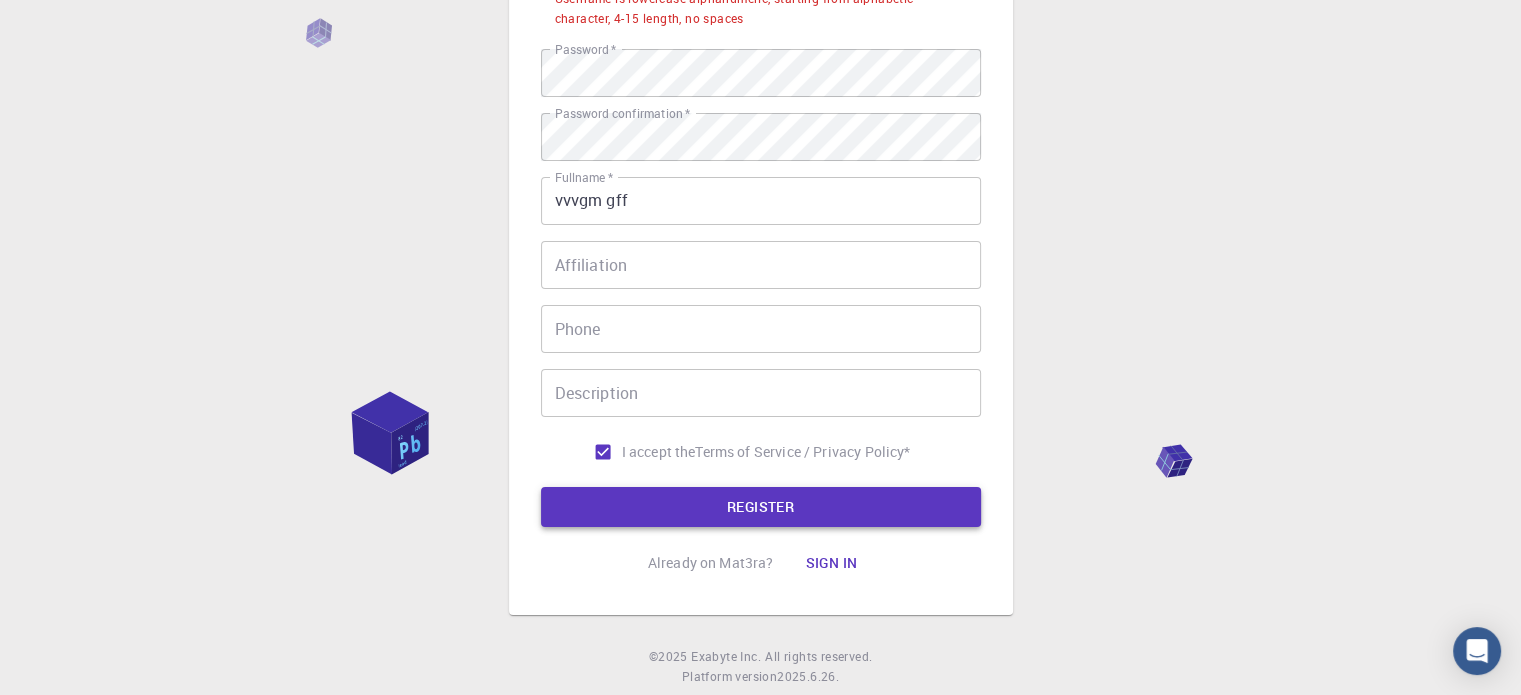 scroll, scrollTop: 373, scrollLeft: 0, axis: vertical 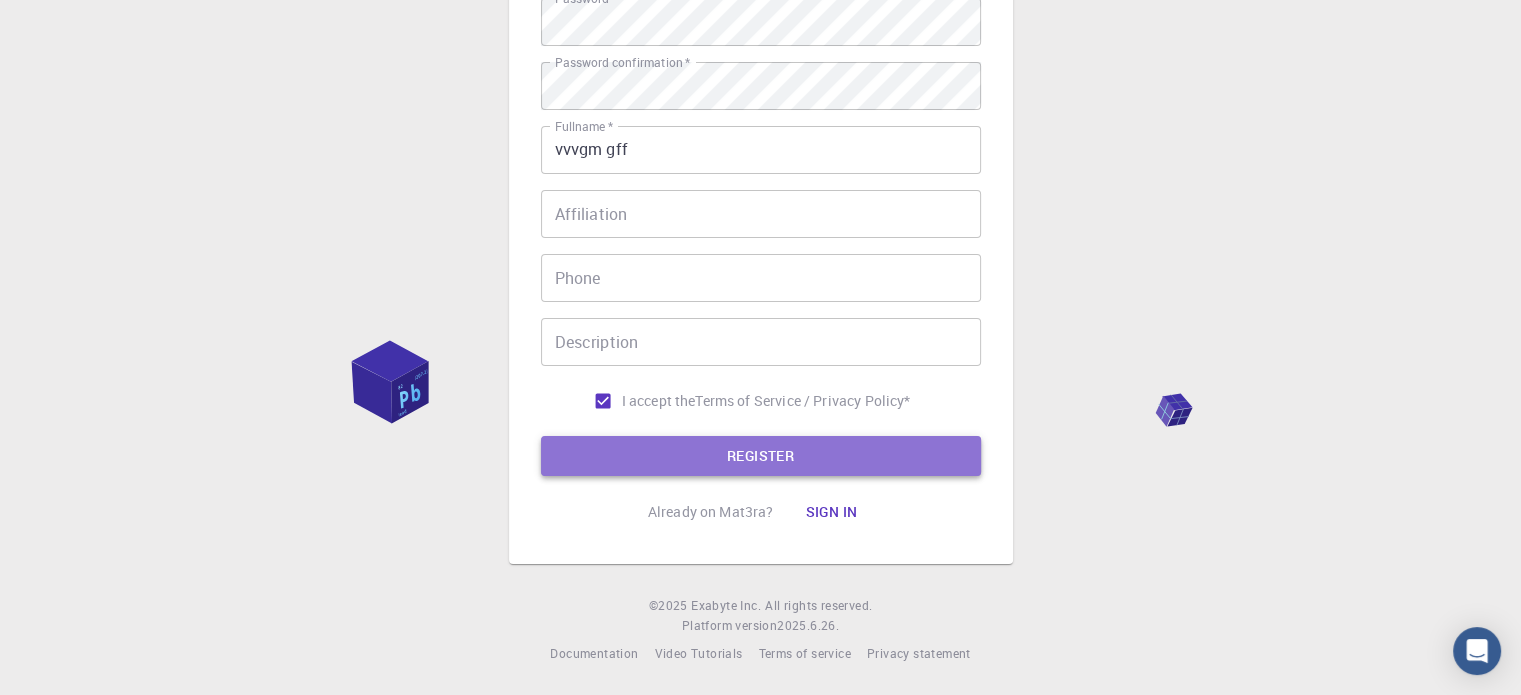 click on "REGISTER" at bounding box center (761, 456) 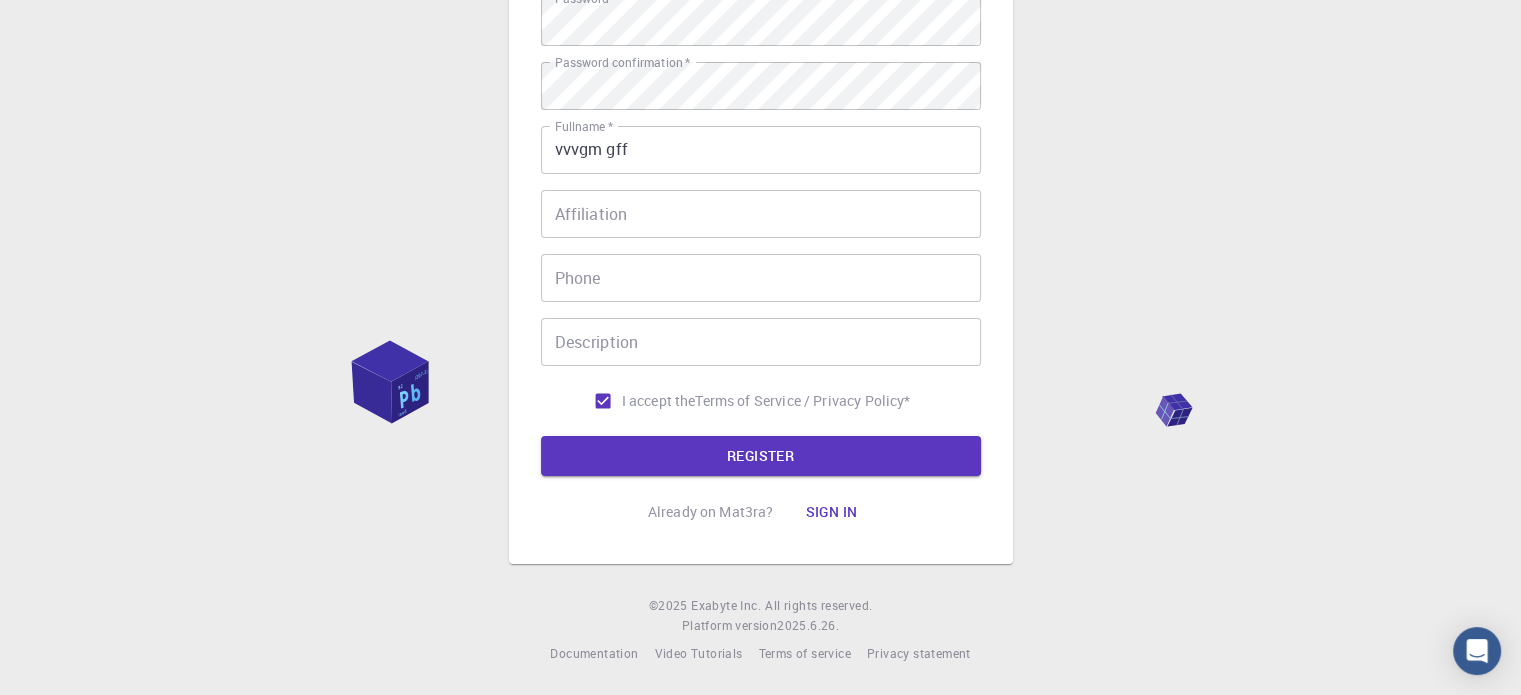 scroll, scrollTop: 0, scrollLeft: 0, axis: both 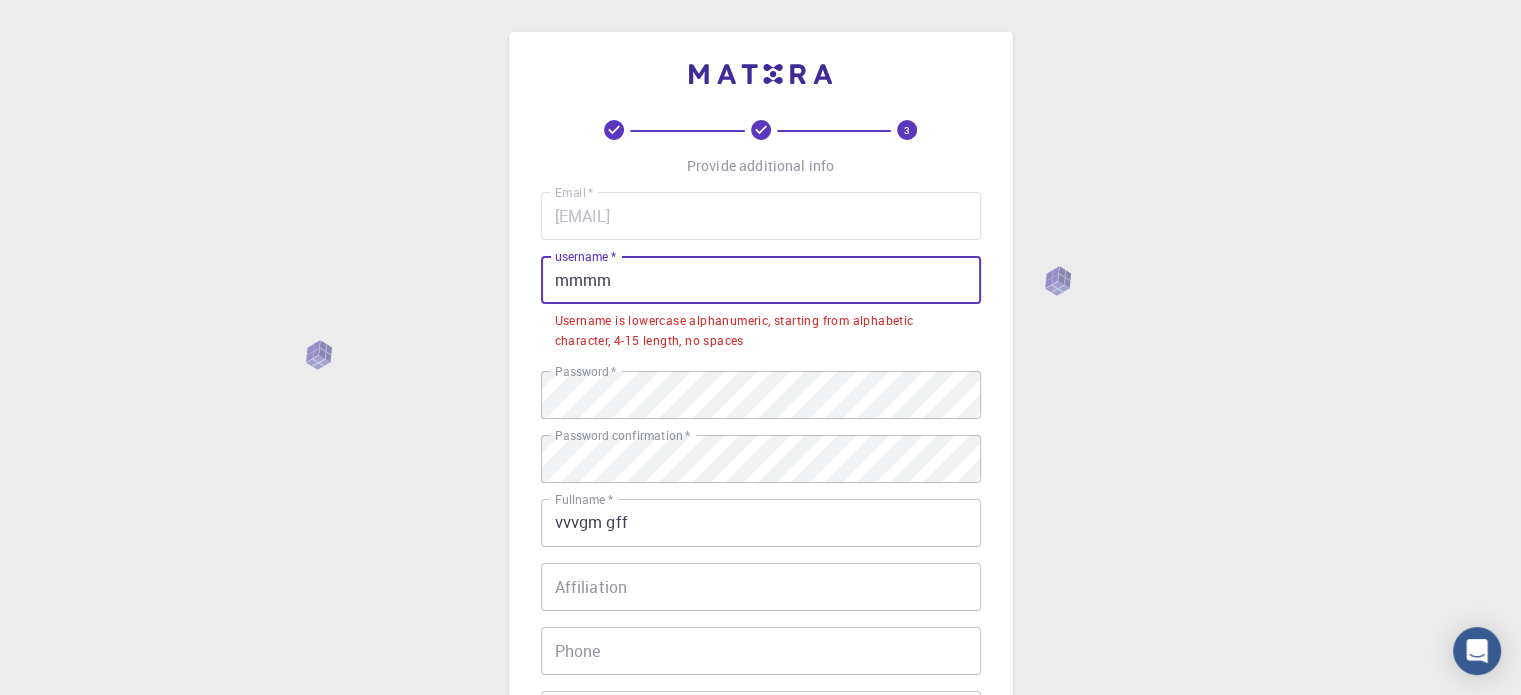 click on "mmmm" at bounding box center (761, 280) 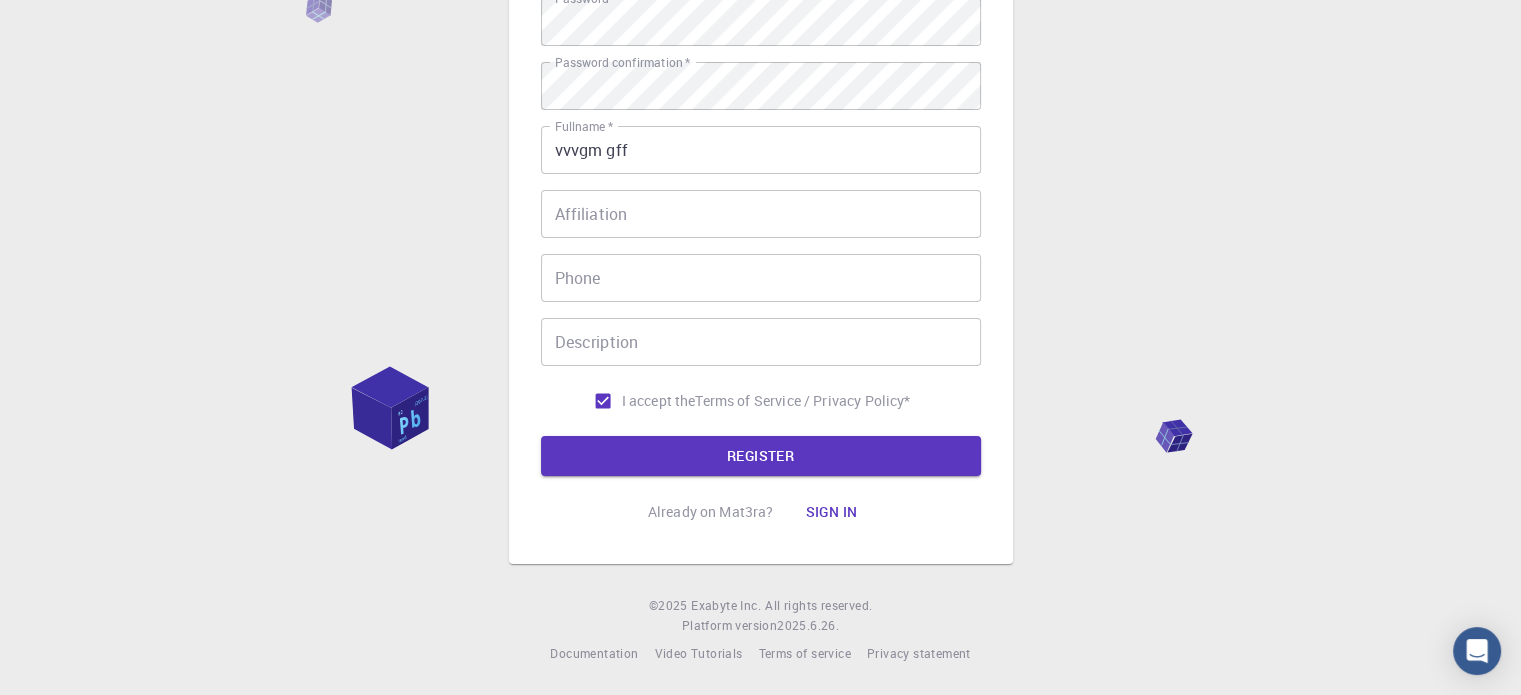 scroll, scrollTop: 321, scrollLeft: 0, axis: vertical 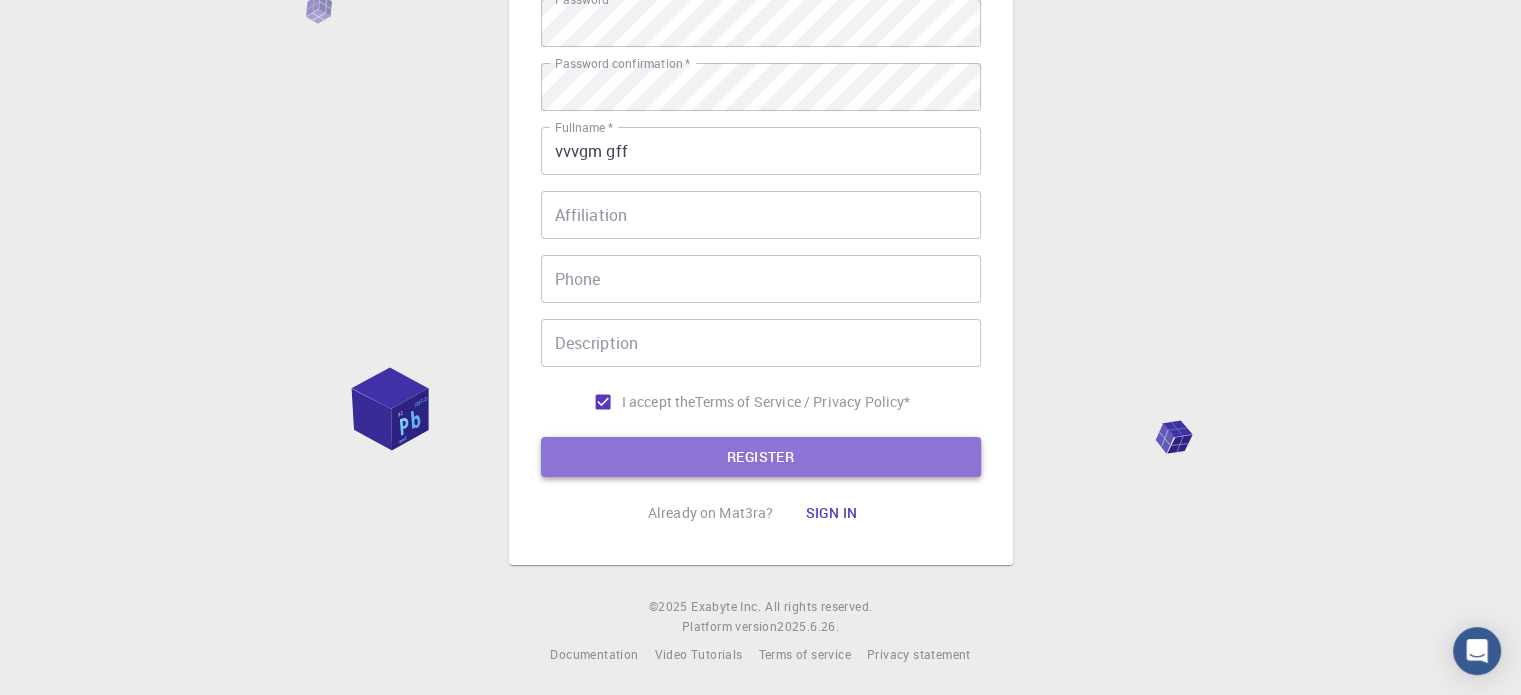 click on "REGISTER" at bounding box center (761, 457) 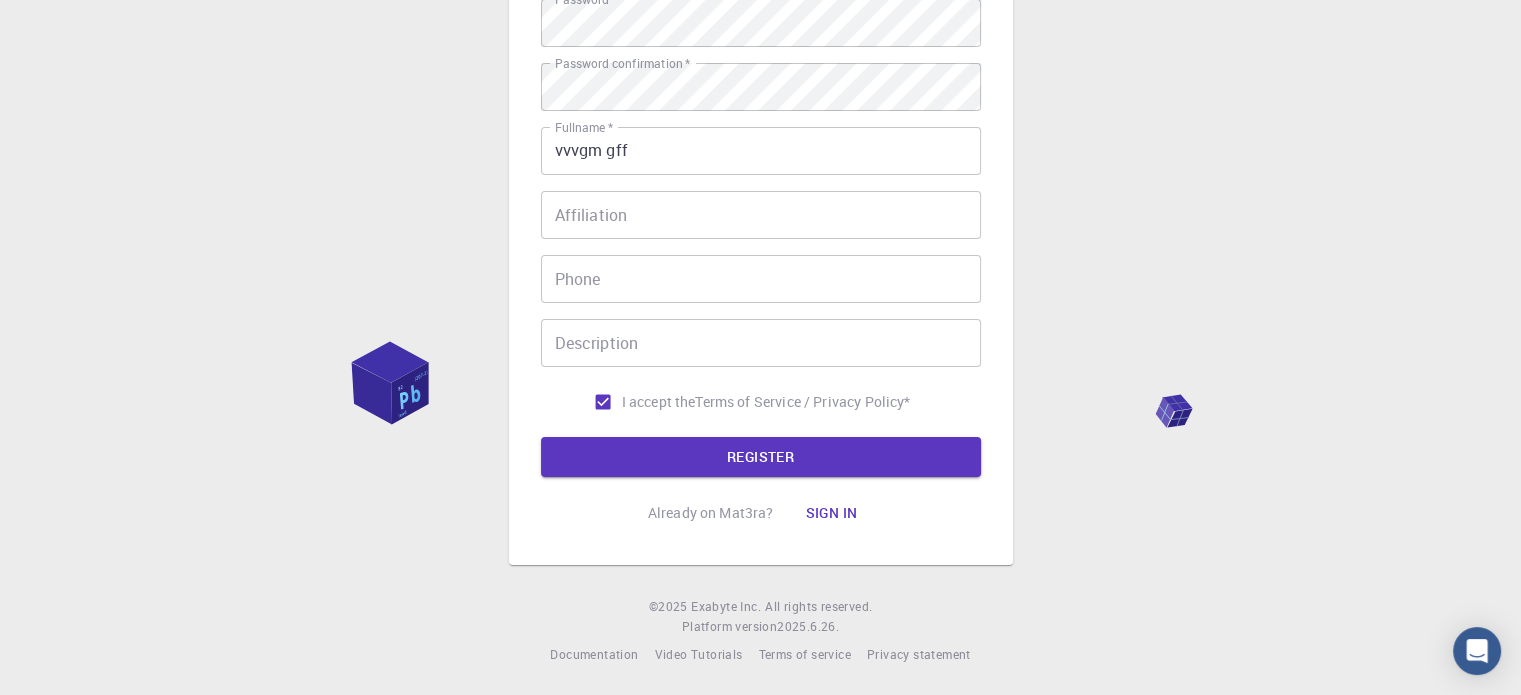 scroll, scrollTop: 0, scrollLeft: 0, axis: both 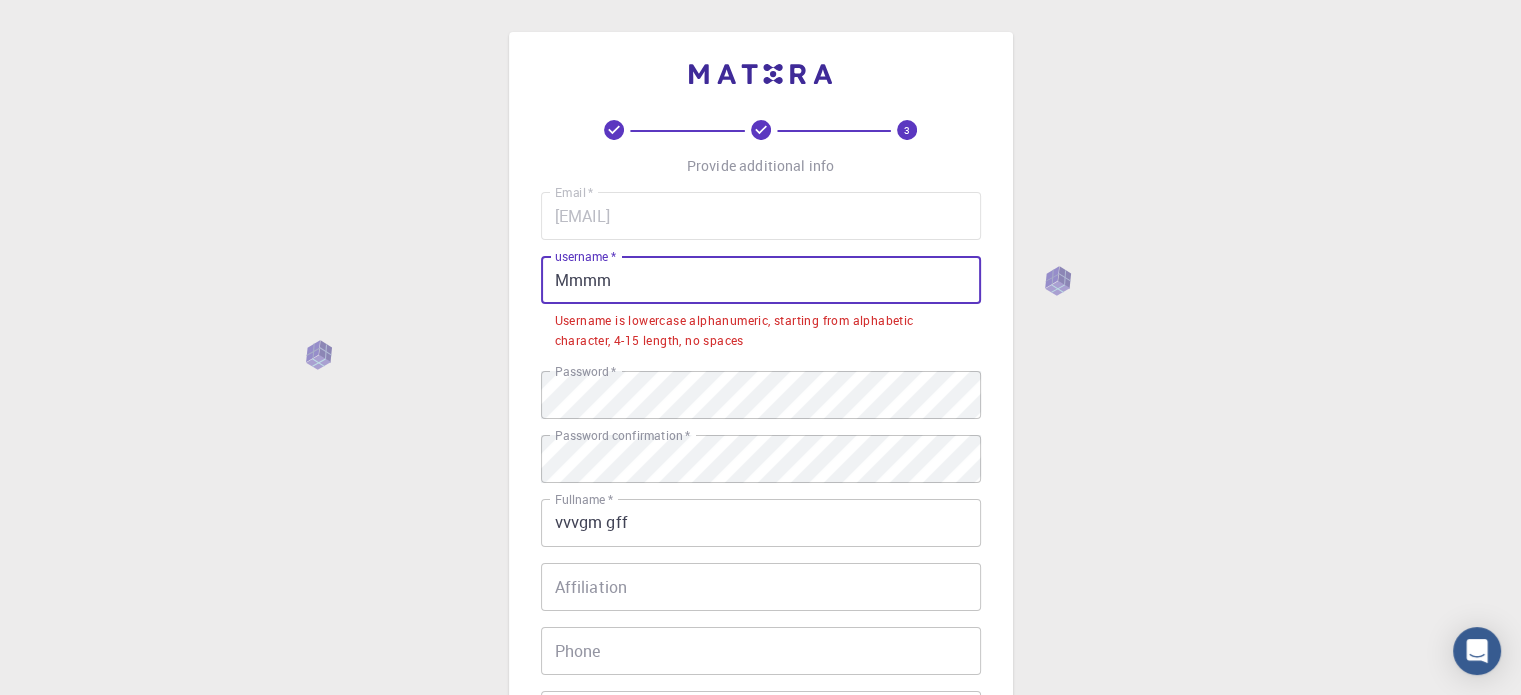 click on "Mmmm" at bounding box center (761, 280) 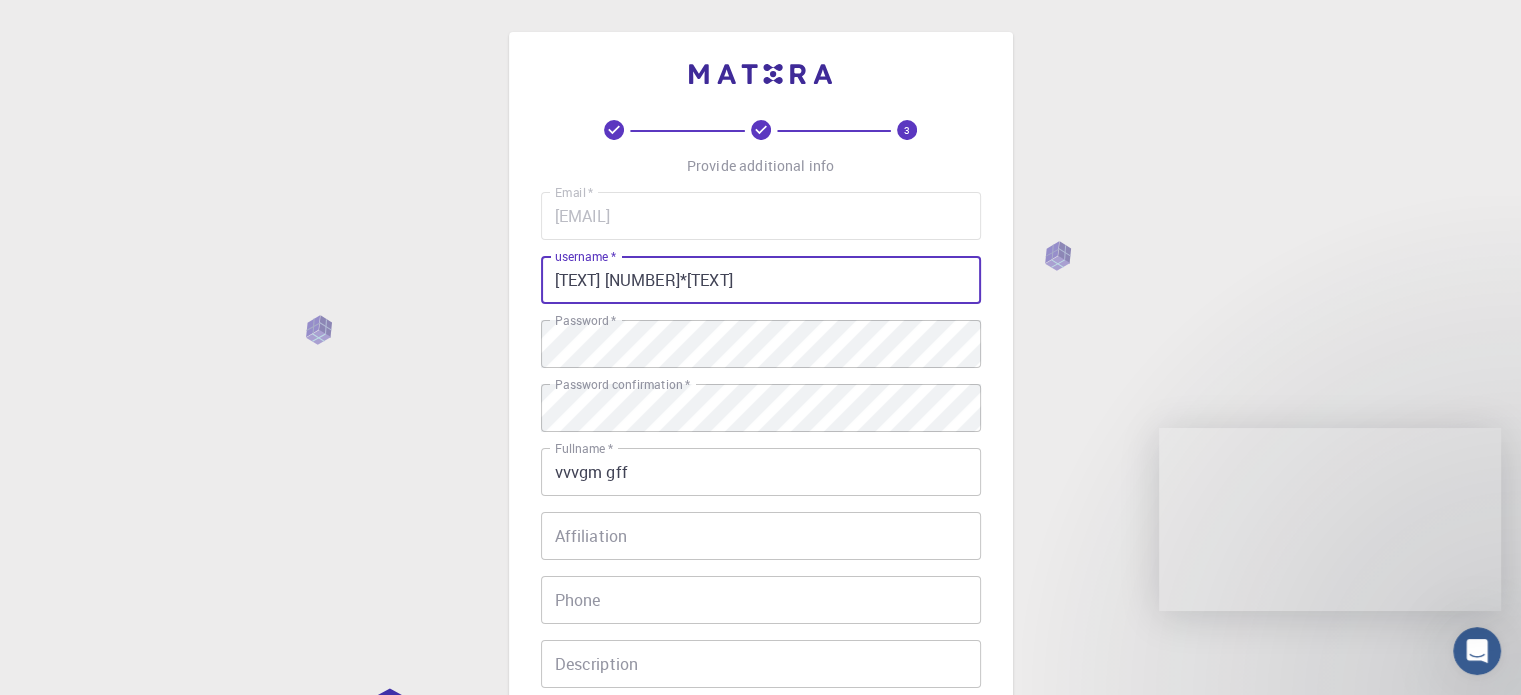 scroll, scrollTop: 0, scrollLeft: 0, axis: both 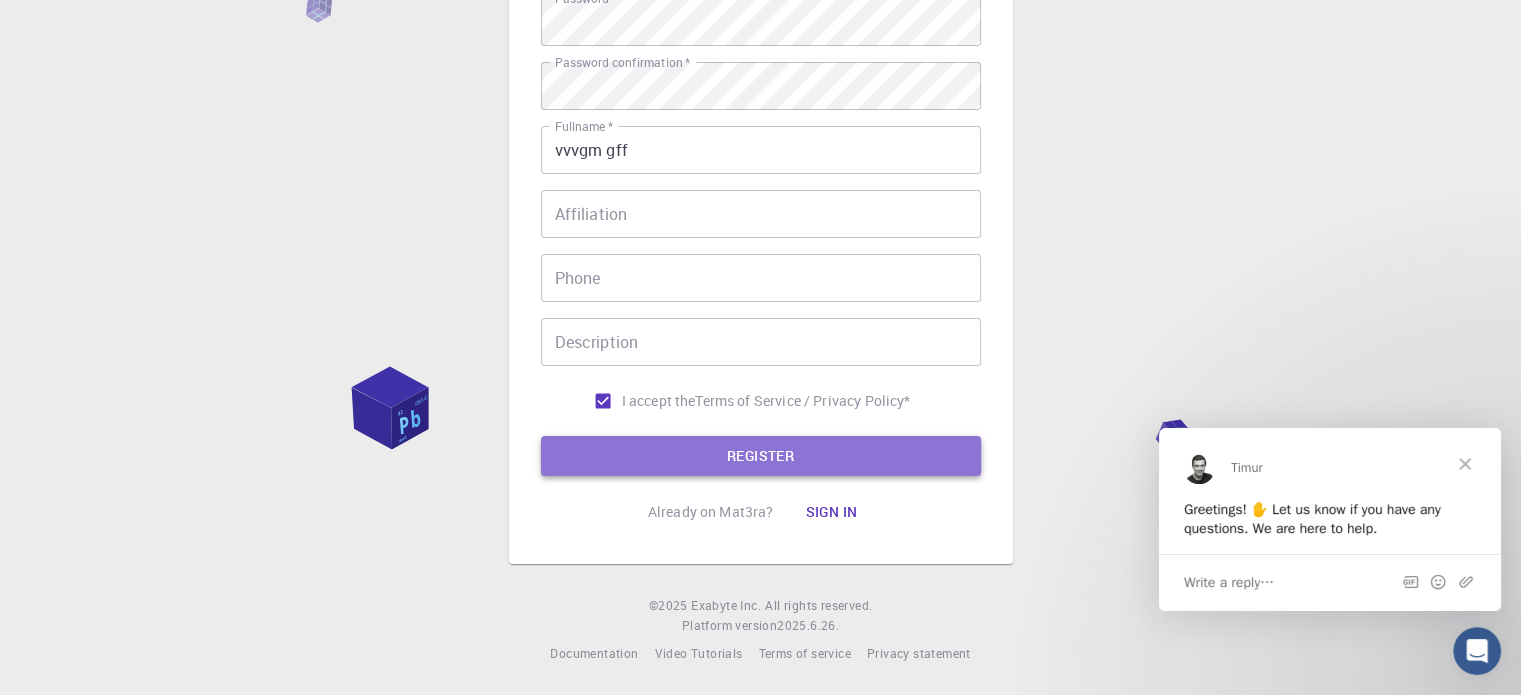 click on "REGISTER" at bounding box center [761, 456] 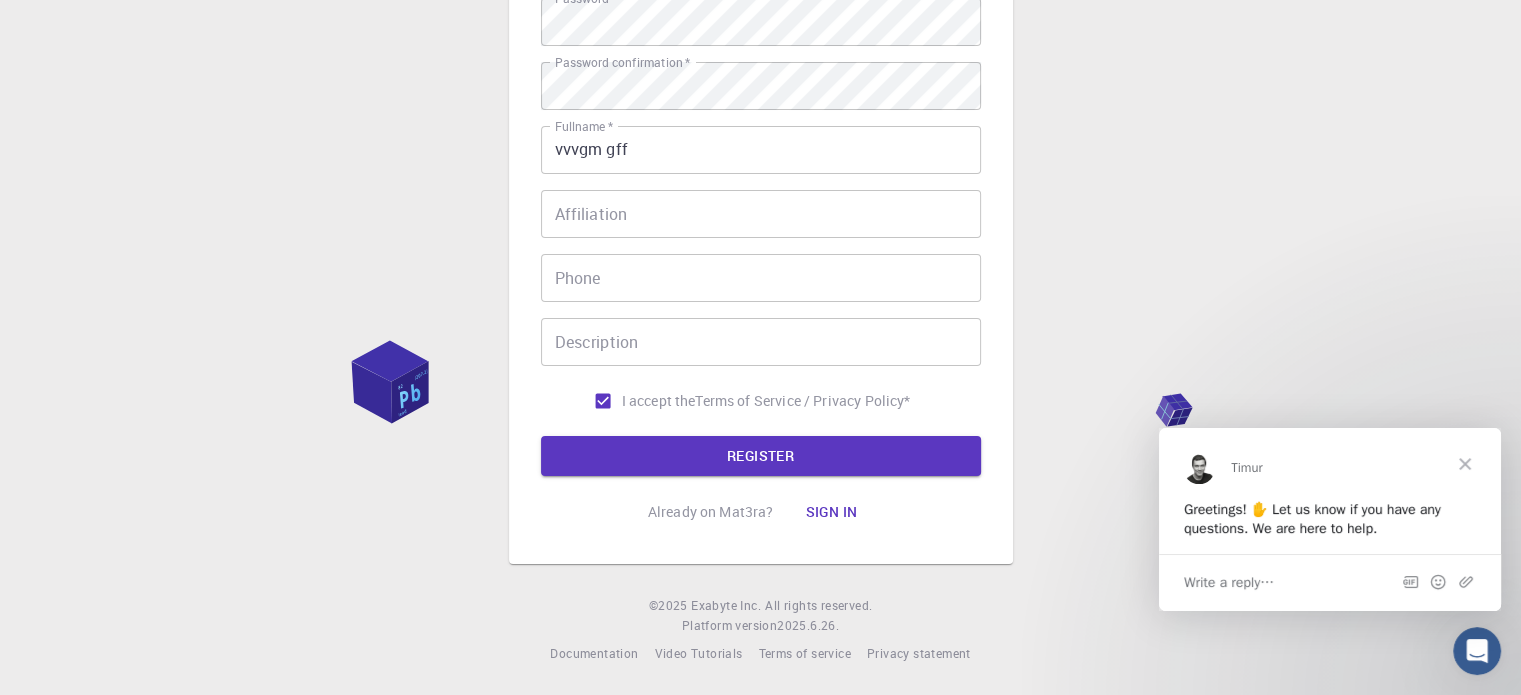 click at bounding box center (1465, 463) 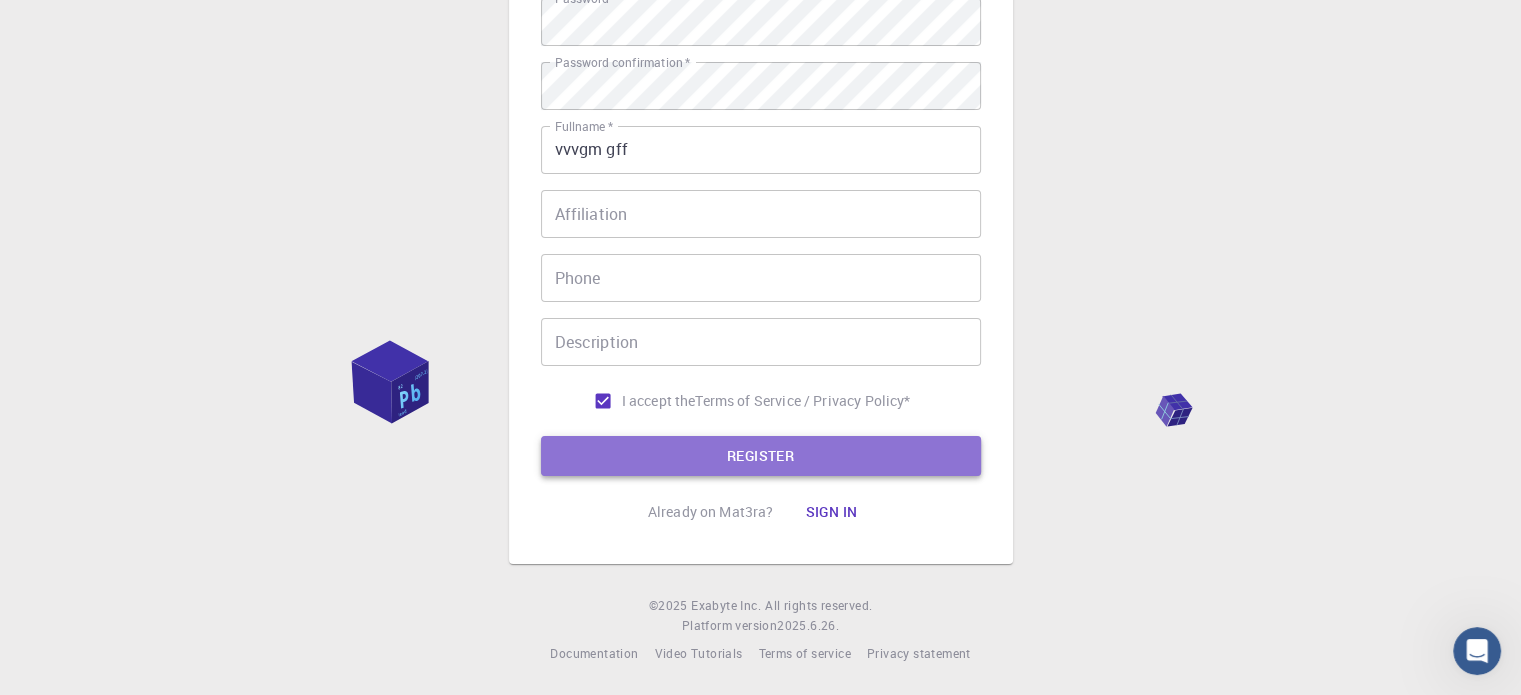 click on "REGISTER" at bounding box center [761, 456] 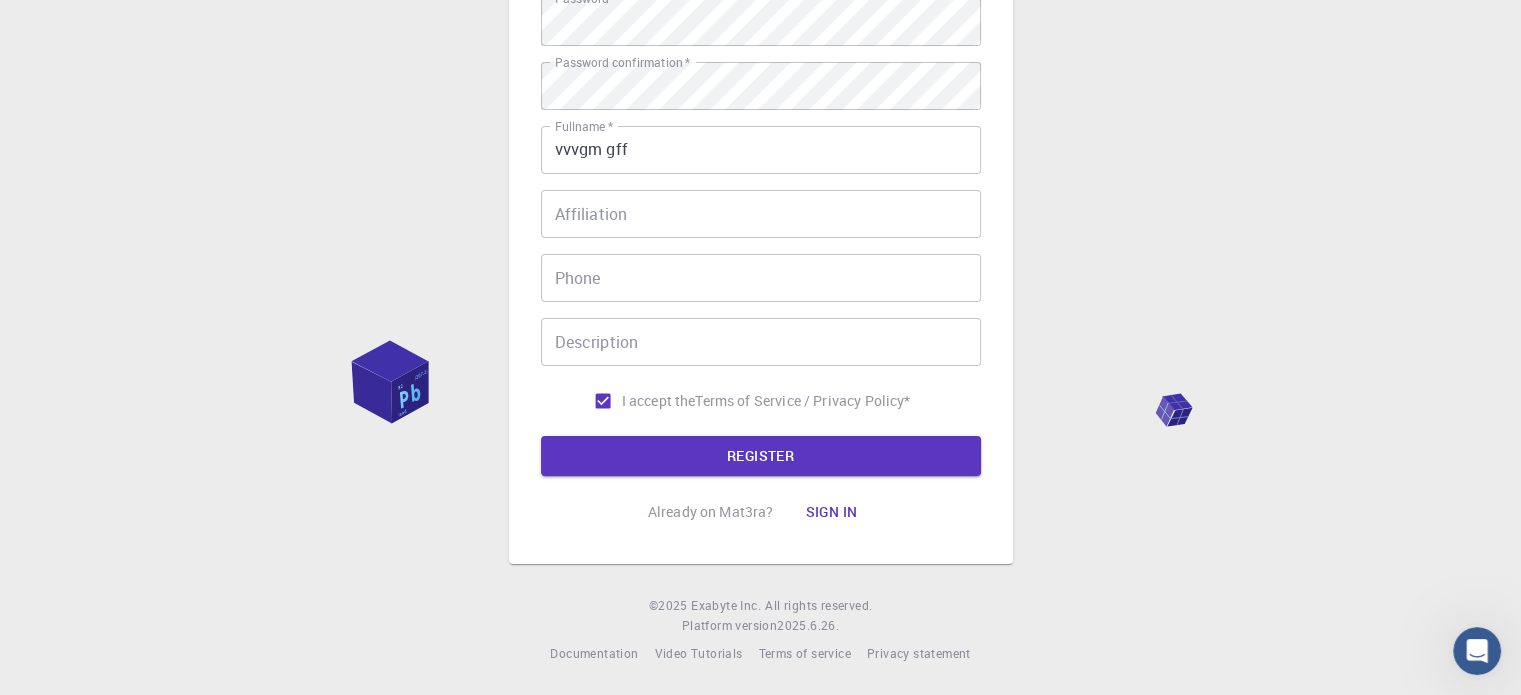 scroll, scrollTop: 0, scrollLeft: 0, axis: both 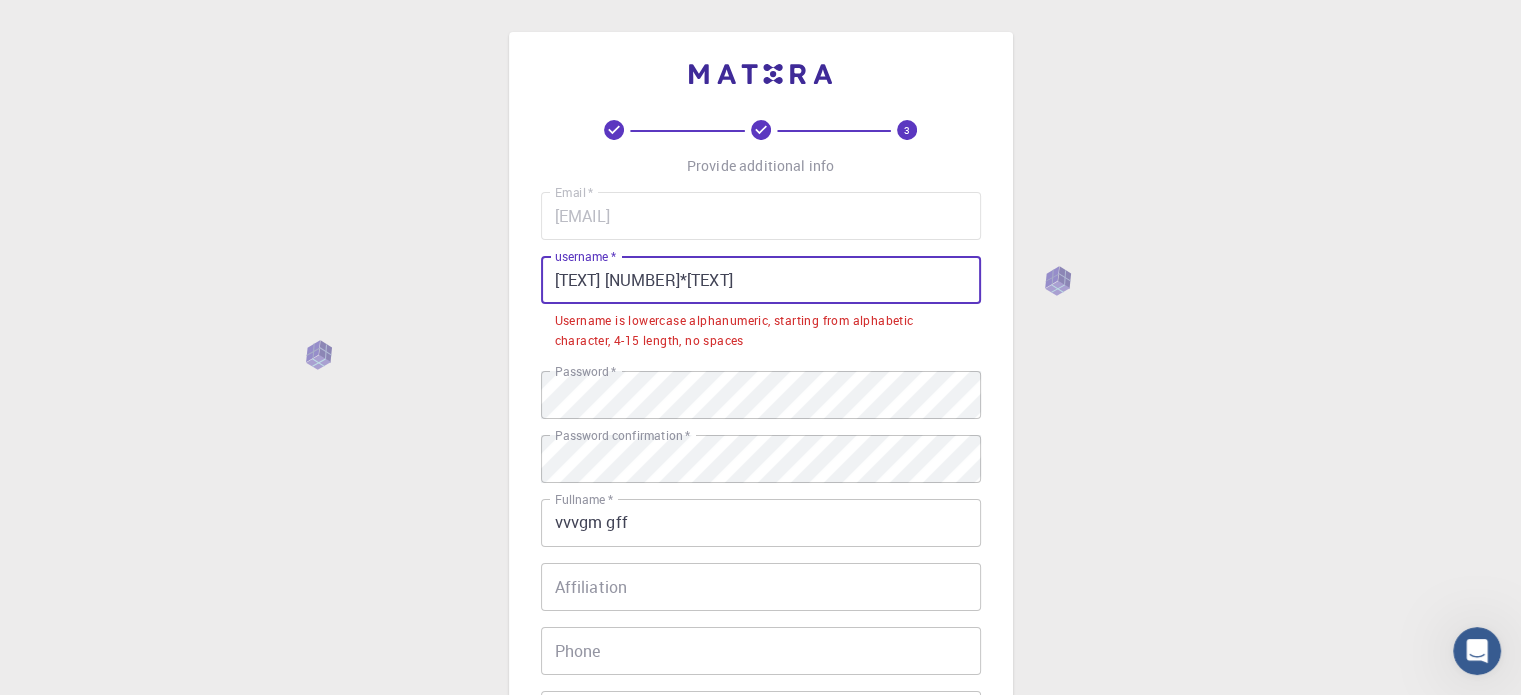 click on "[TEXT] [NUMBER]*[TEXT]" at bounding box center (761, 280) 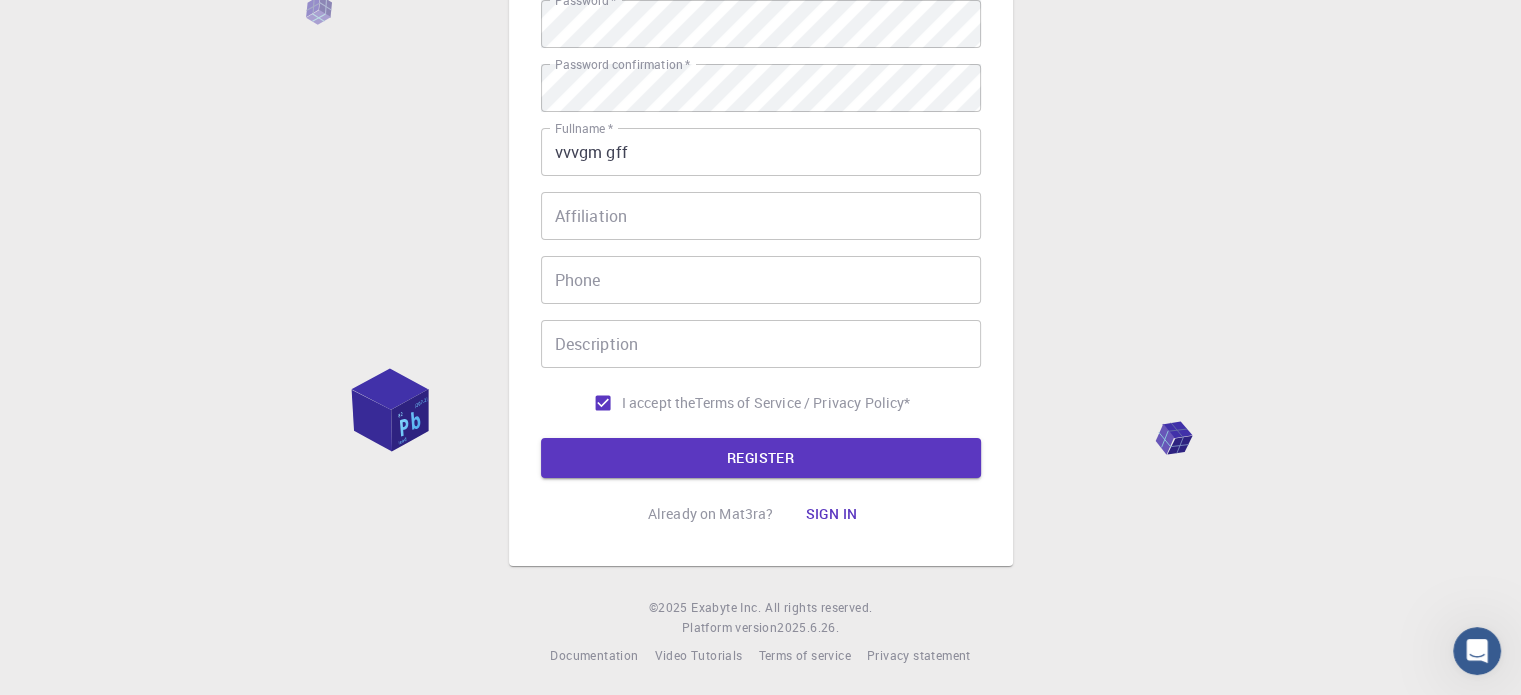 scroll, scrollTop: 322, scrollLeft: 0, axis: vertical 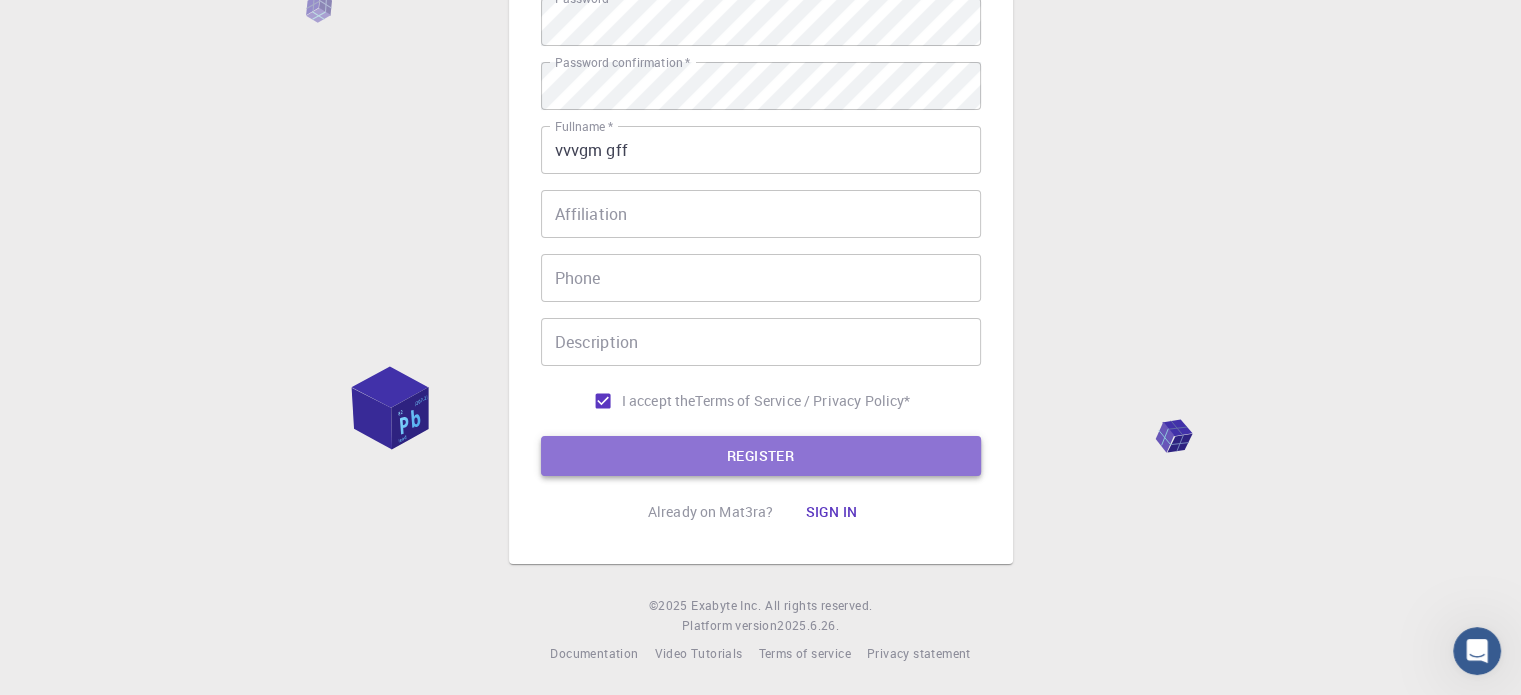 click on "REGISTER" at bounding box center (761, 456) 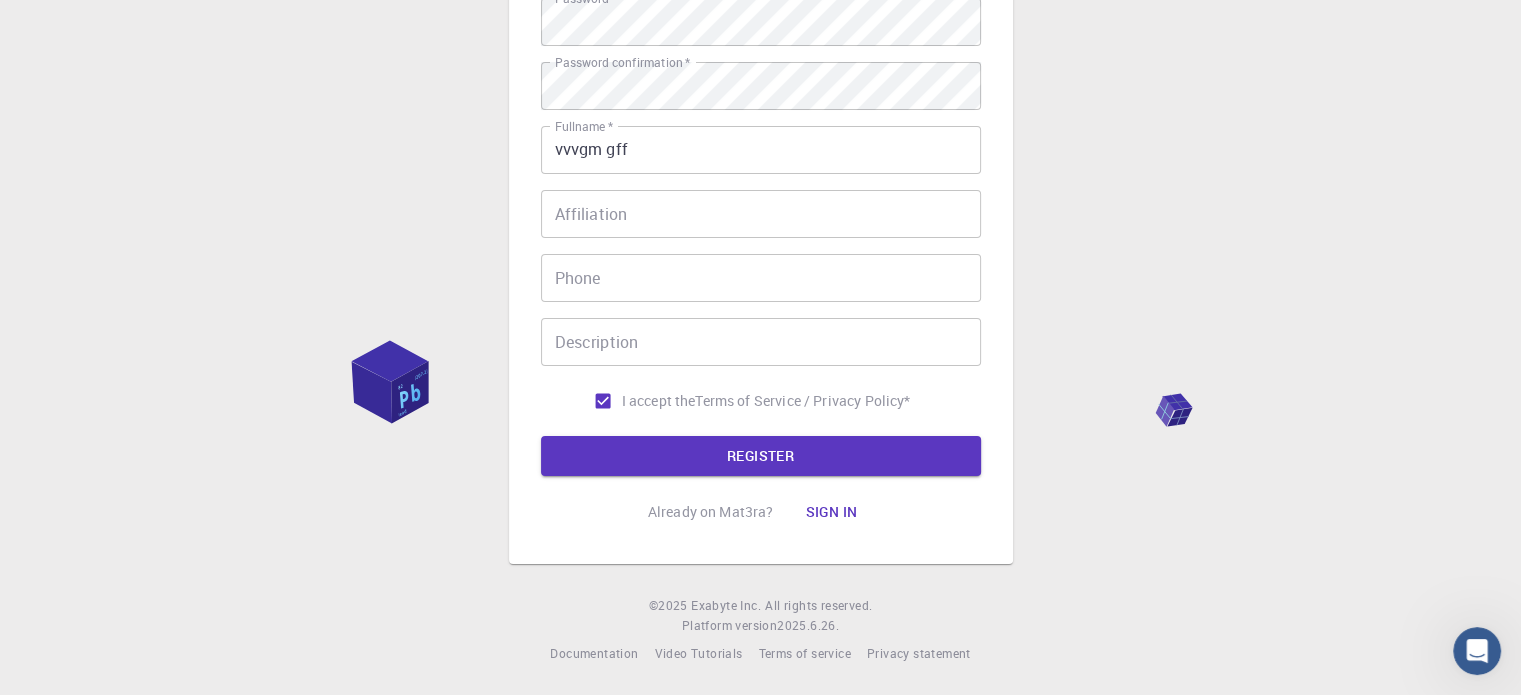 scroll, scrollTop: 0, scrollLeft: 0, axis: both 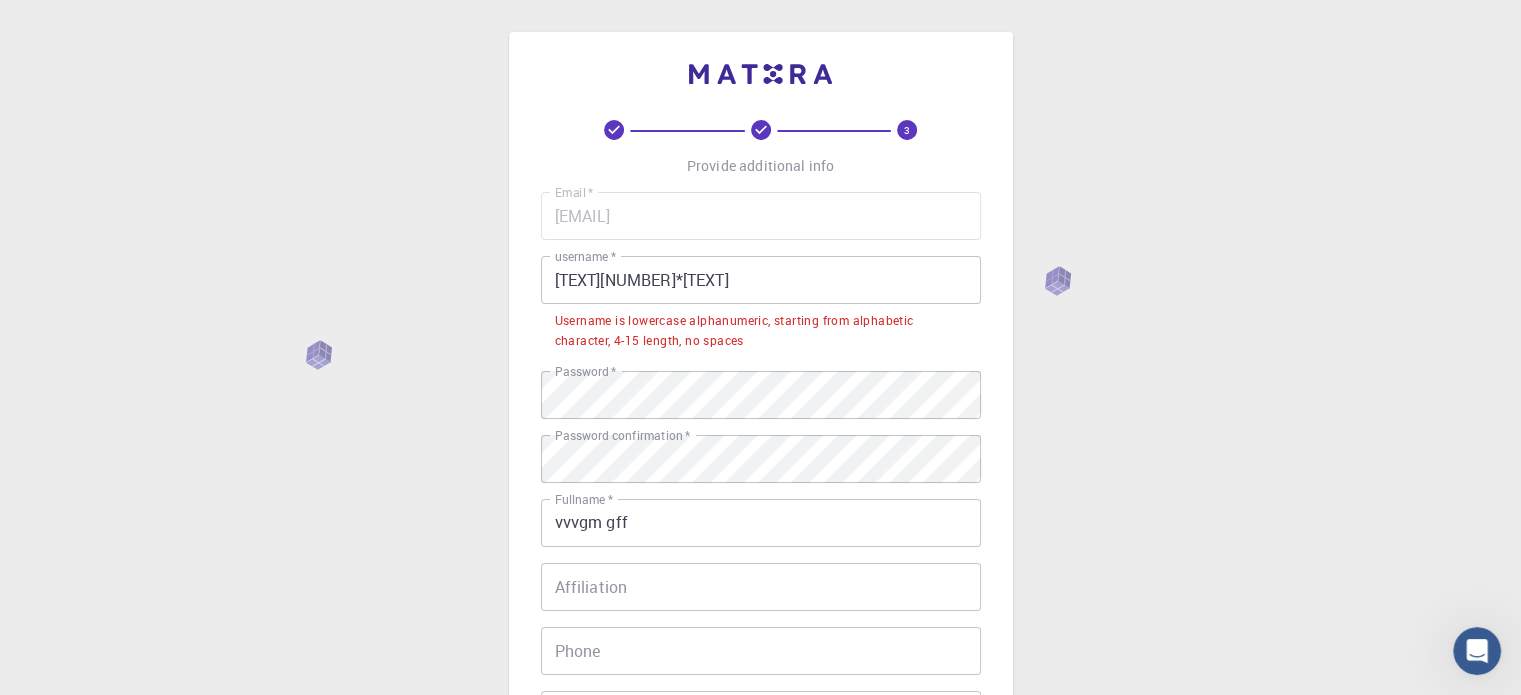 click on "[TEXT][NUMBER]*[TEXT]" at bounding box center [761, 280] 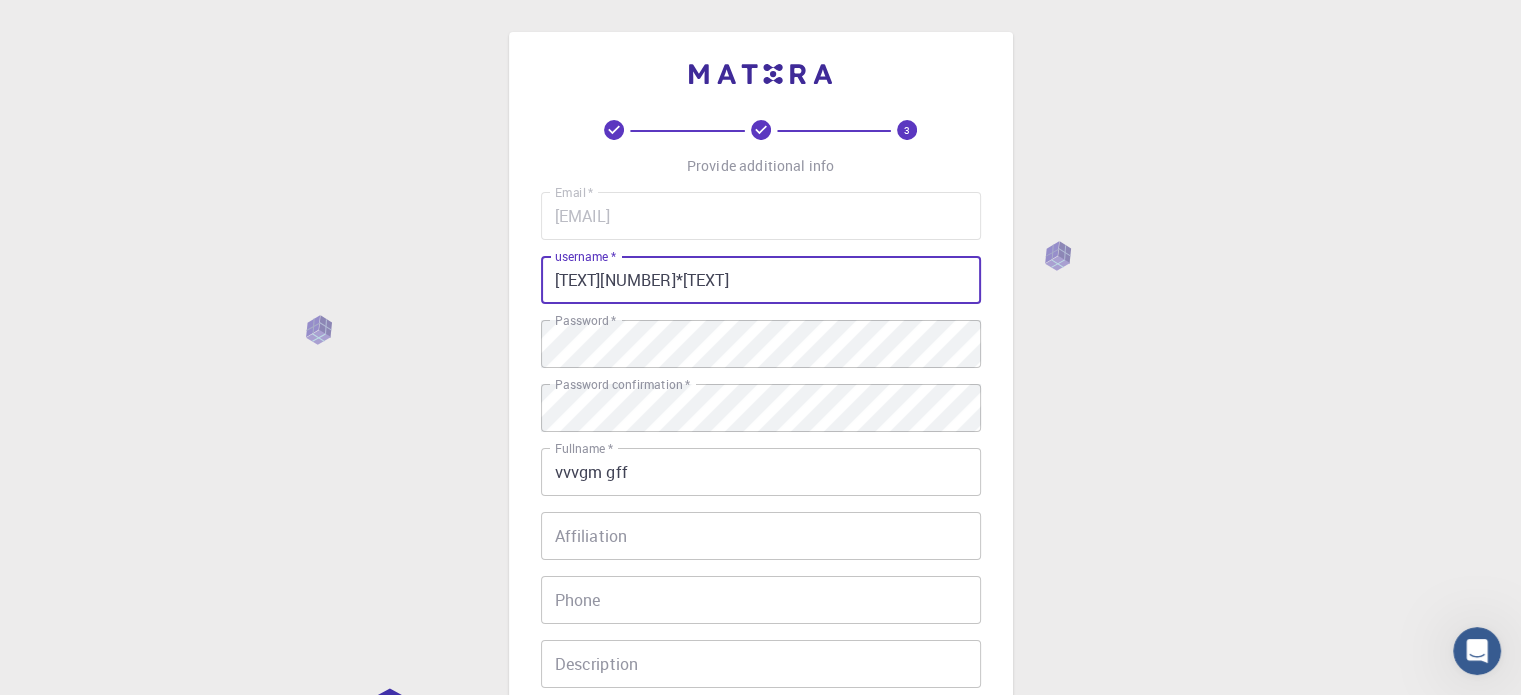 scroll, scrollTop: 322, scrollLeft: 0, axis: vertical 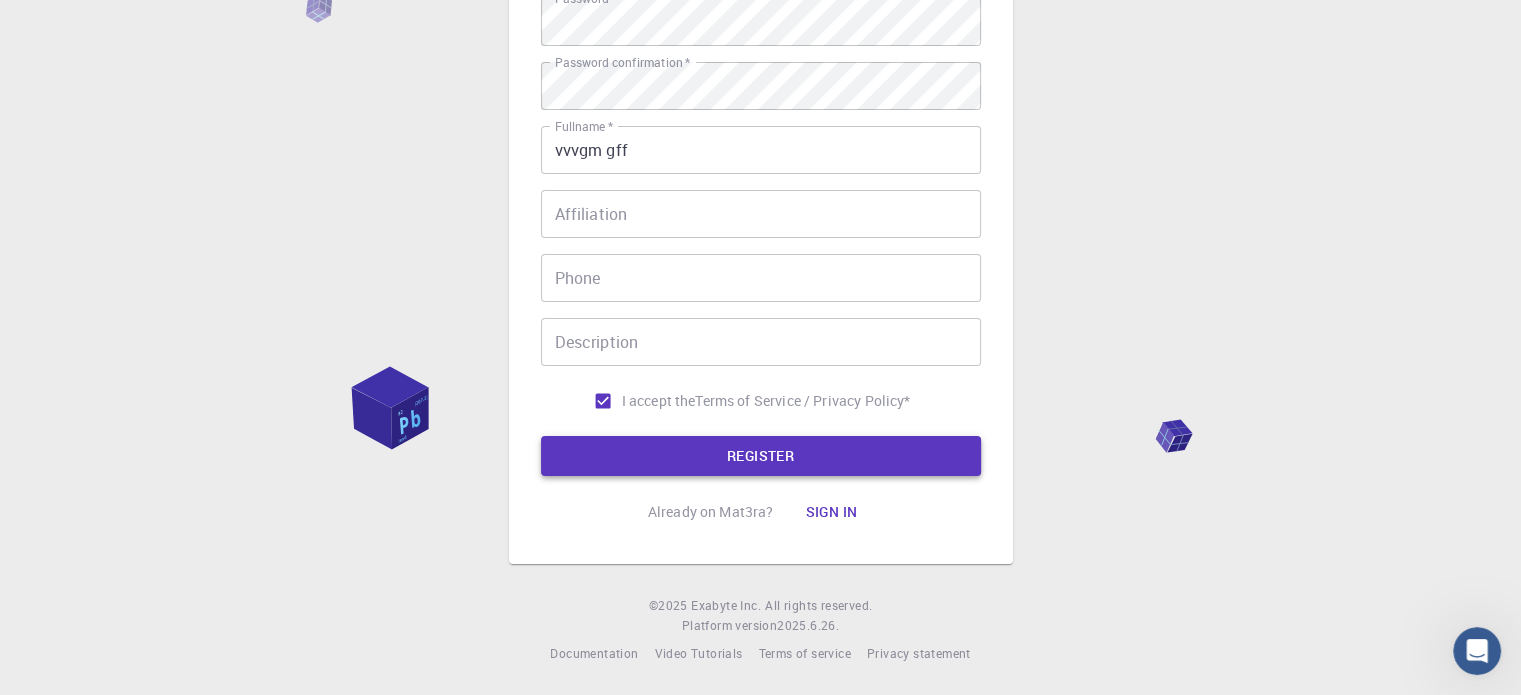 type on "[TEXT][NUMBER]*[TEXT]" 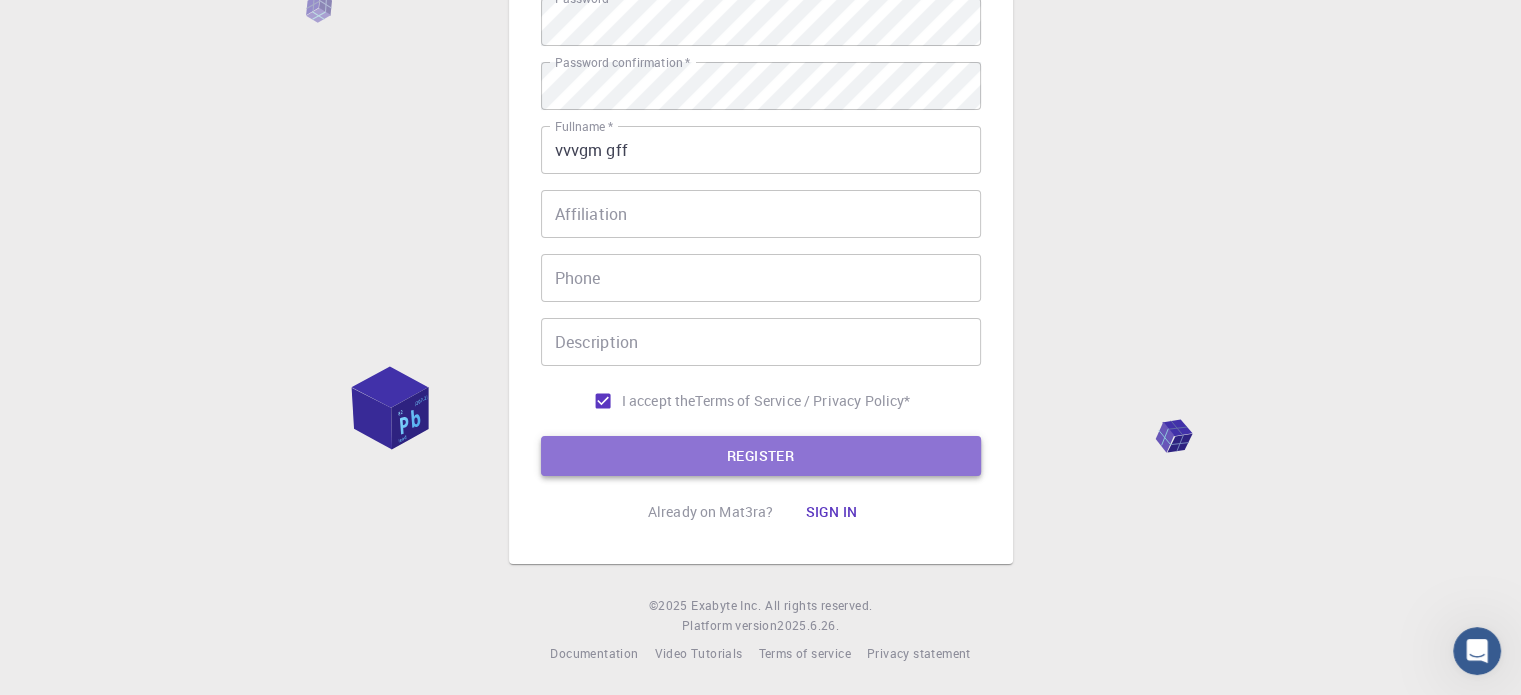 click on "REGISTER" at bounding box center (761, 456) 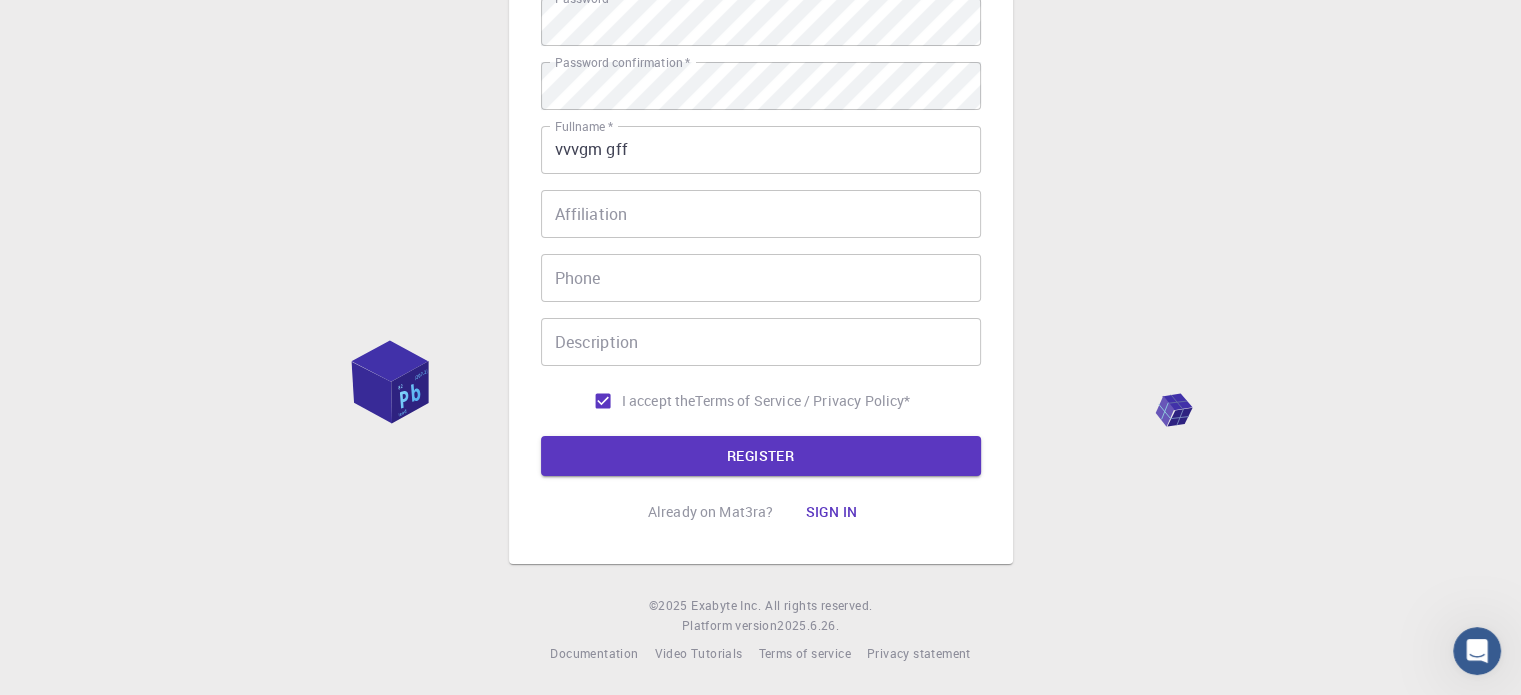 scroll, scrollTop: 0, scrollLeft: 0, axis: both 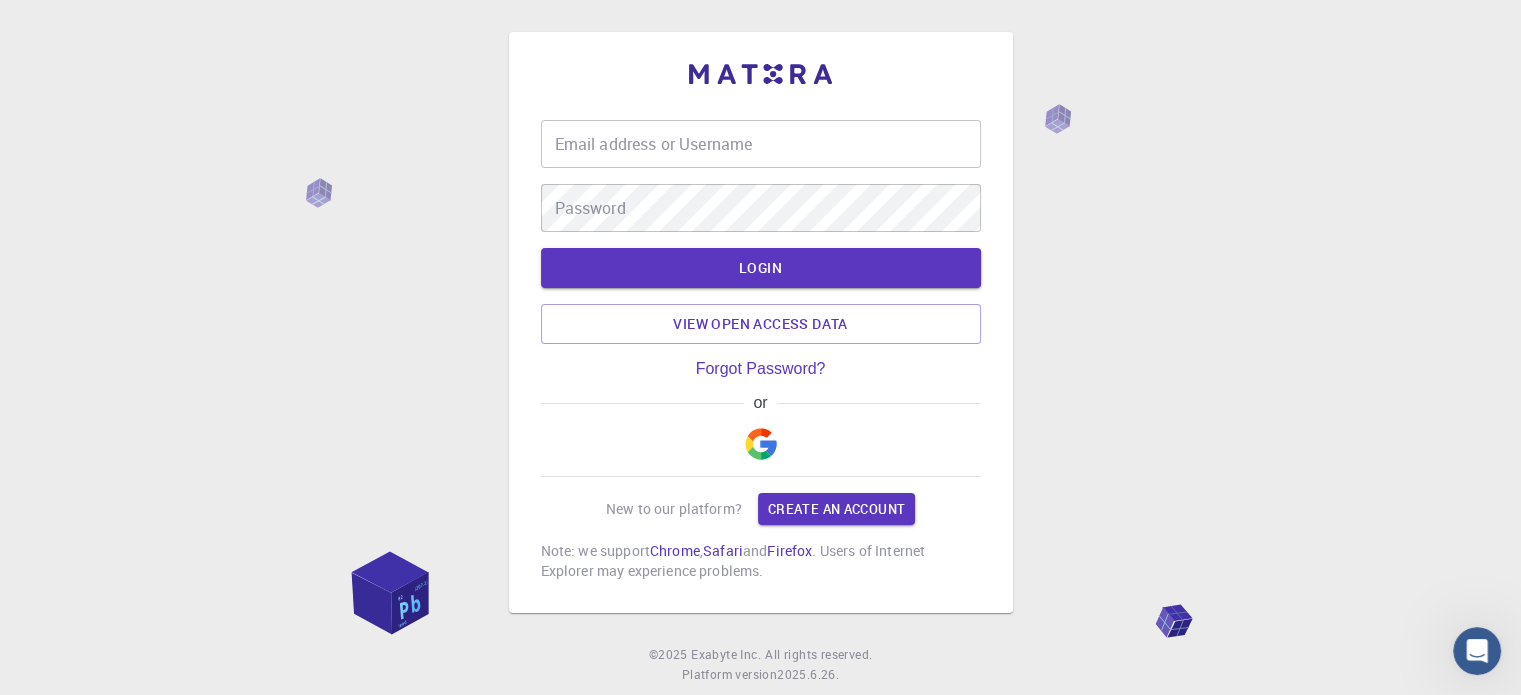 type on "[EMAIL]" 